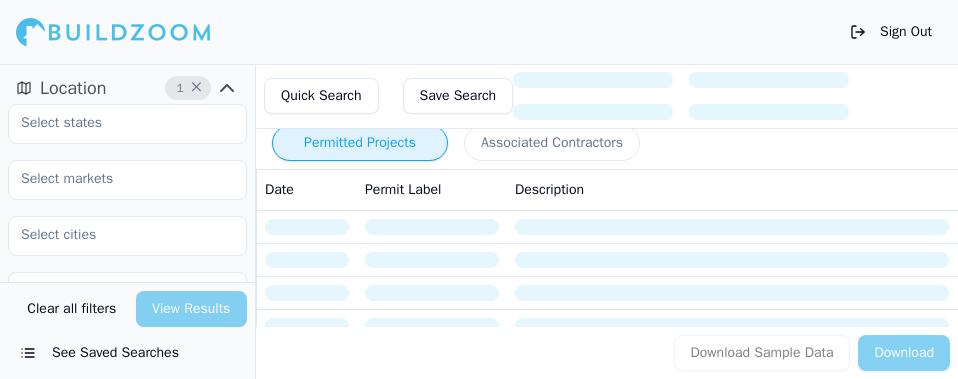scroll, scrollTop: 0, scrollLeft: 0, axis: both 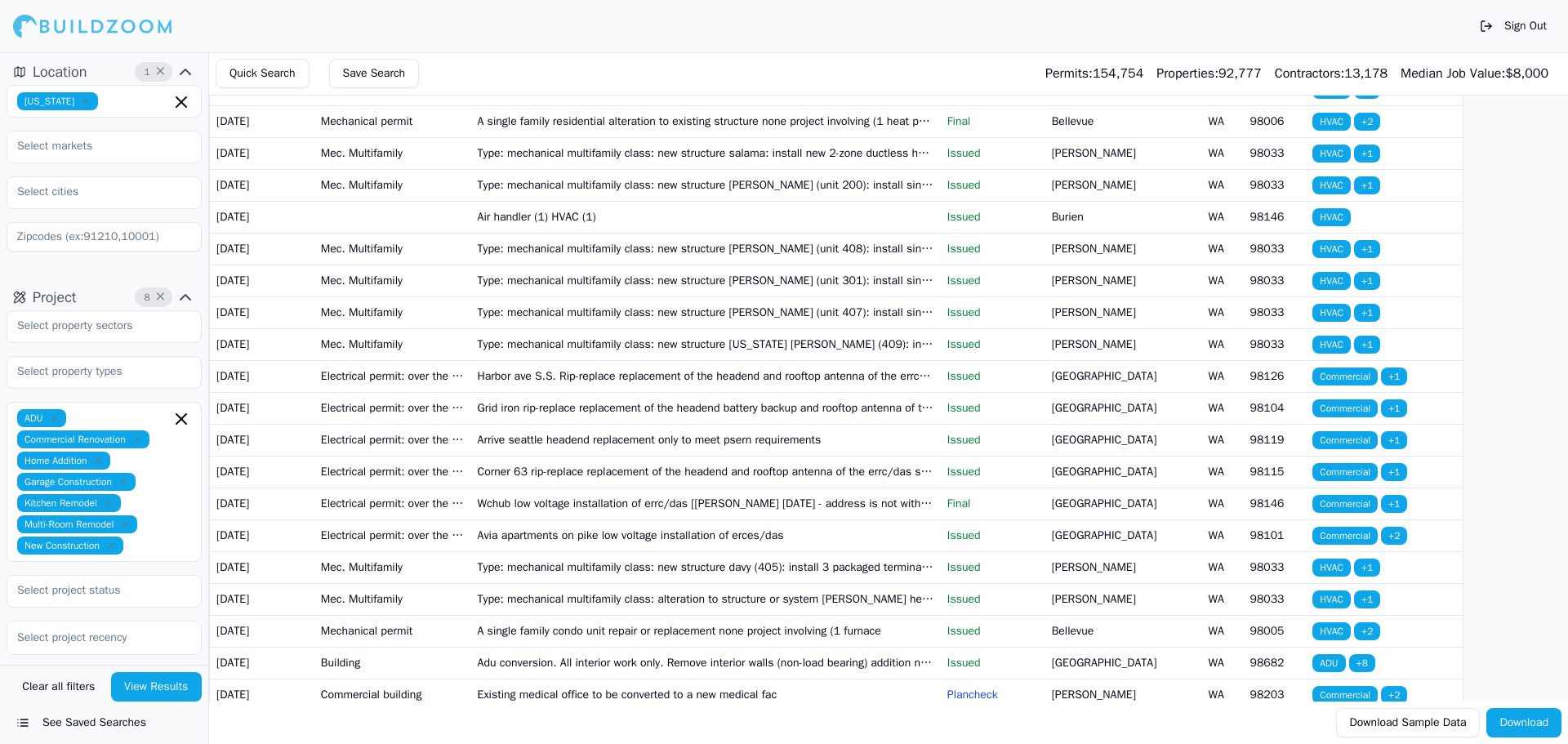 click on "A single family condo unit repair or replacement none project involving (1 furnace" at bounding box center [706, 89] 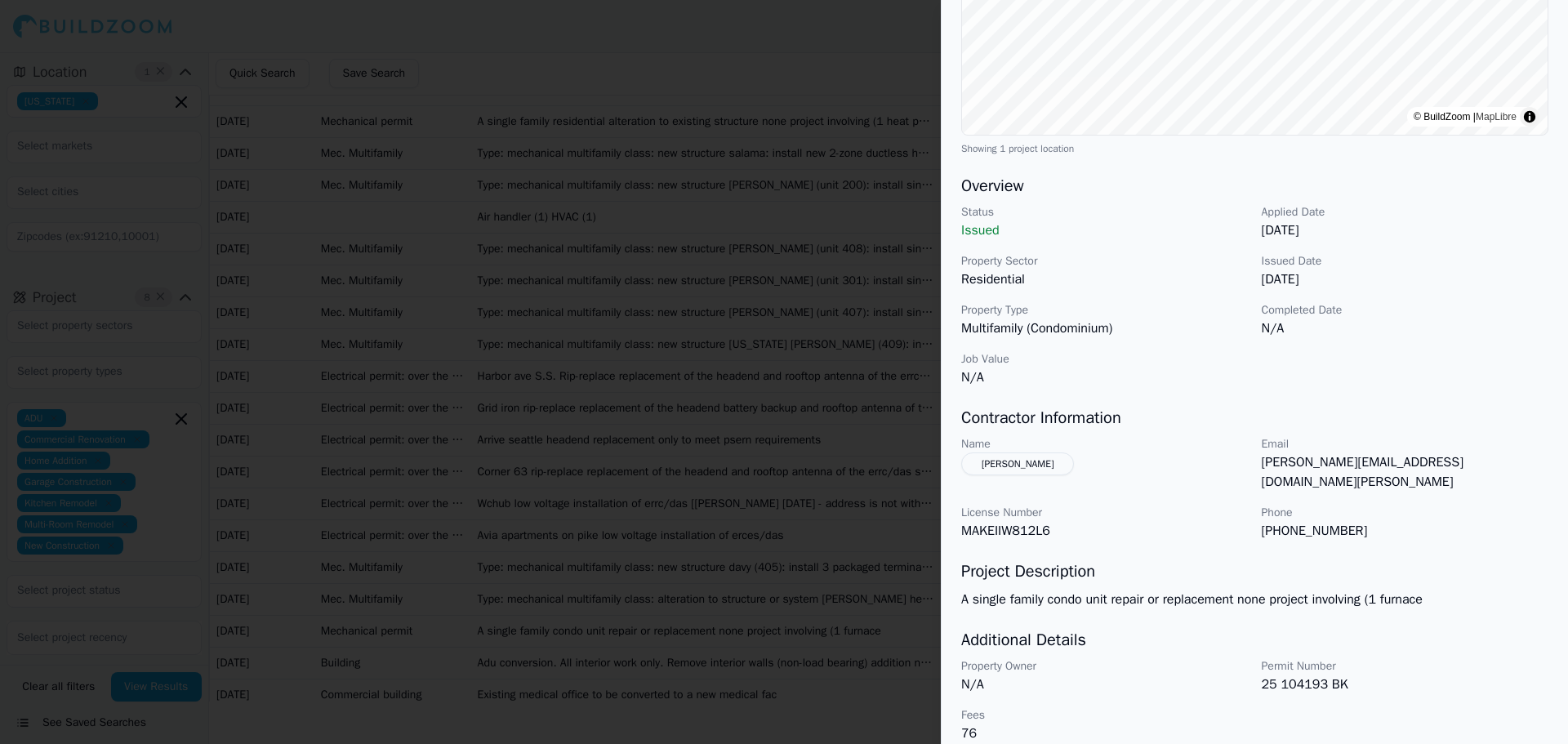 scroll, scrollTop: 341, scrollLeft: 0, axis: vertical 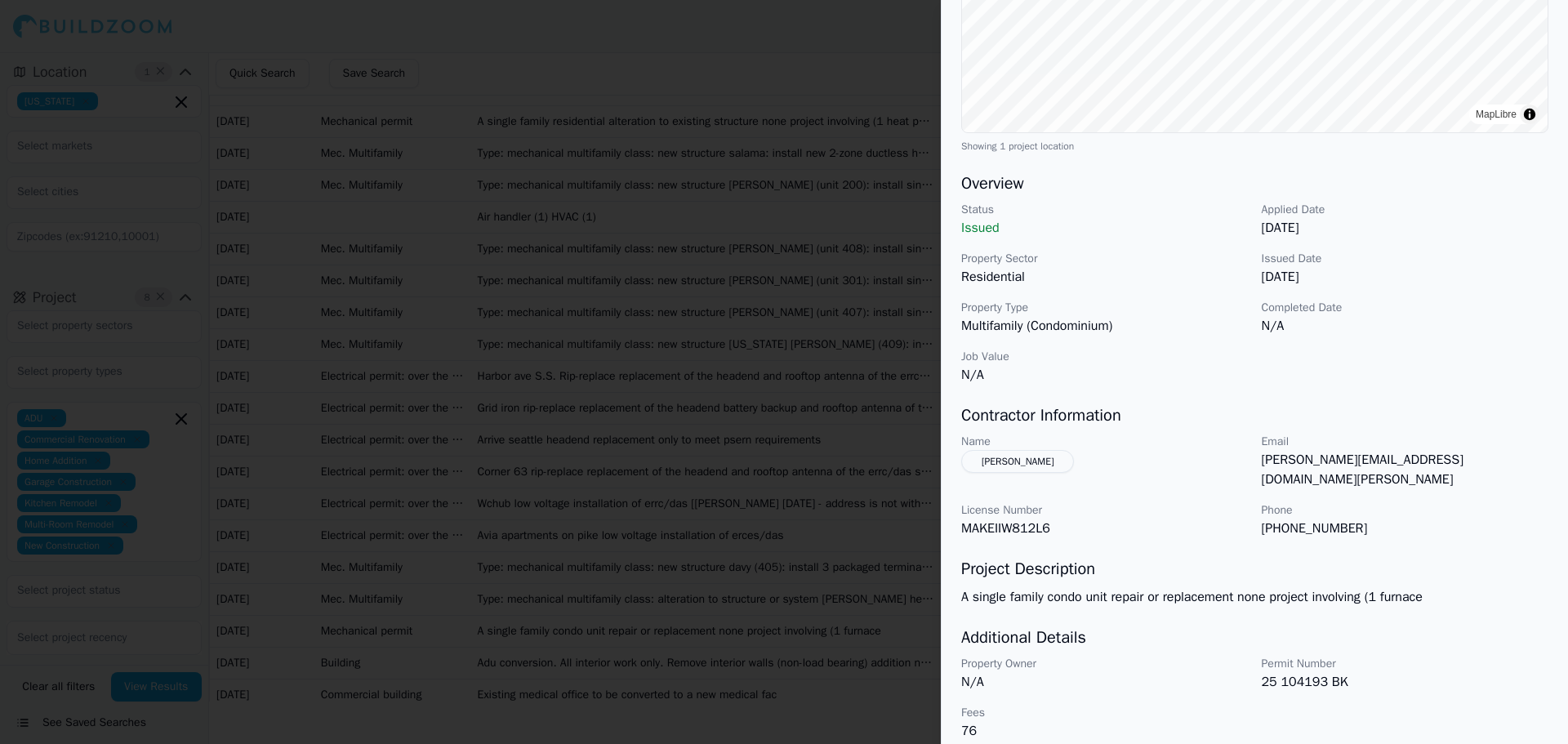 click at bounding box center (784, 372) 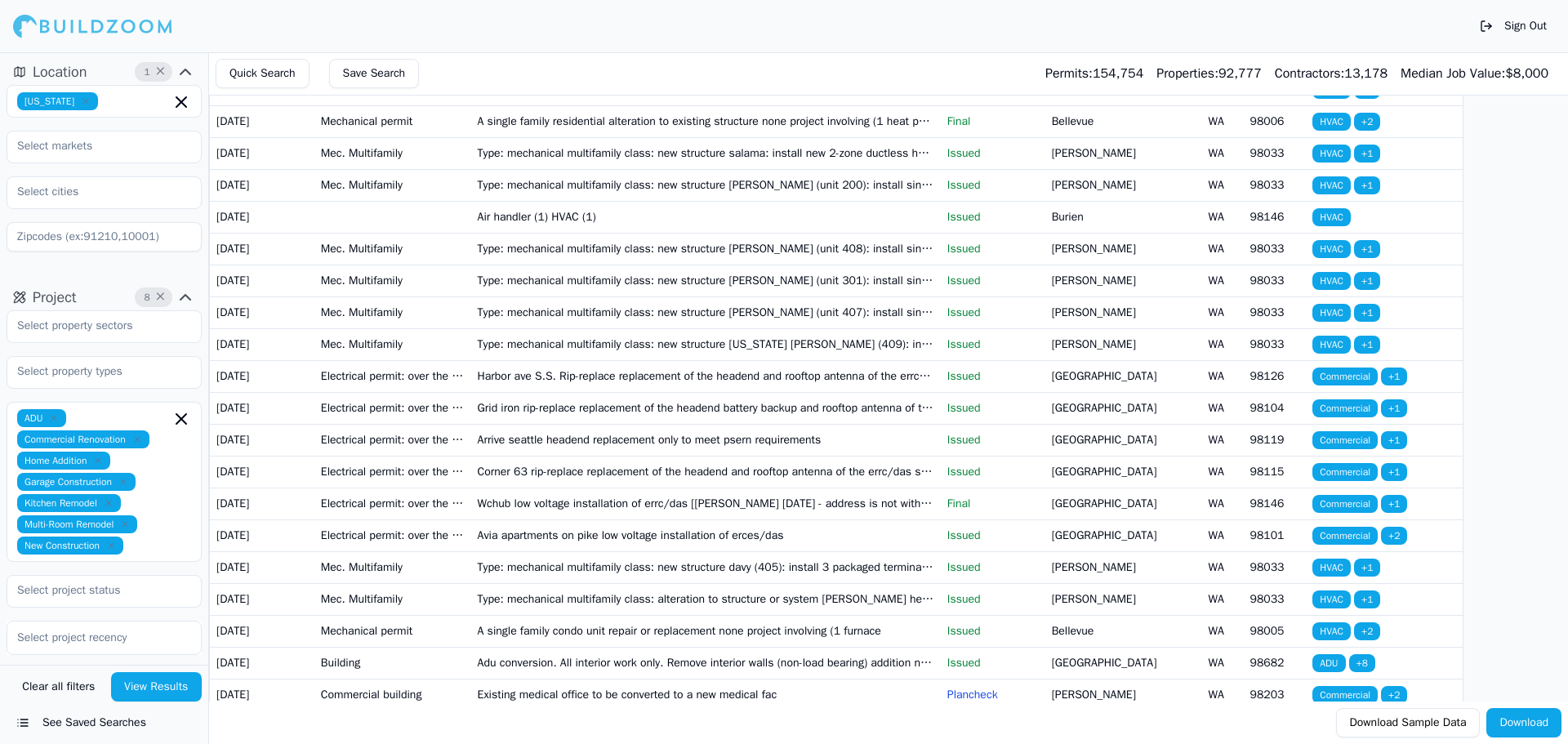 click on "Building" at bounding box center [393, -33] 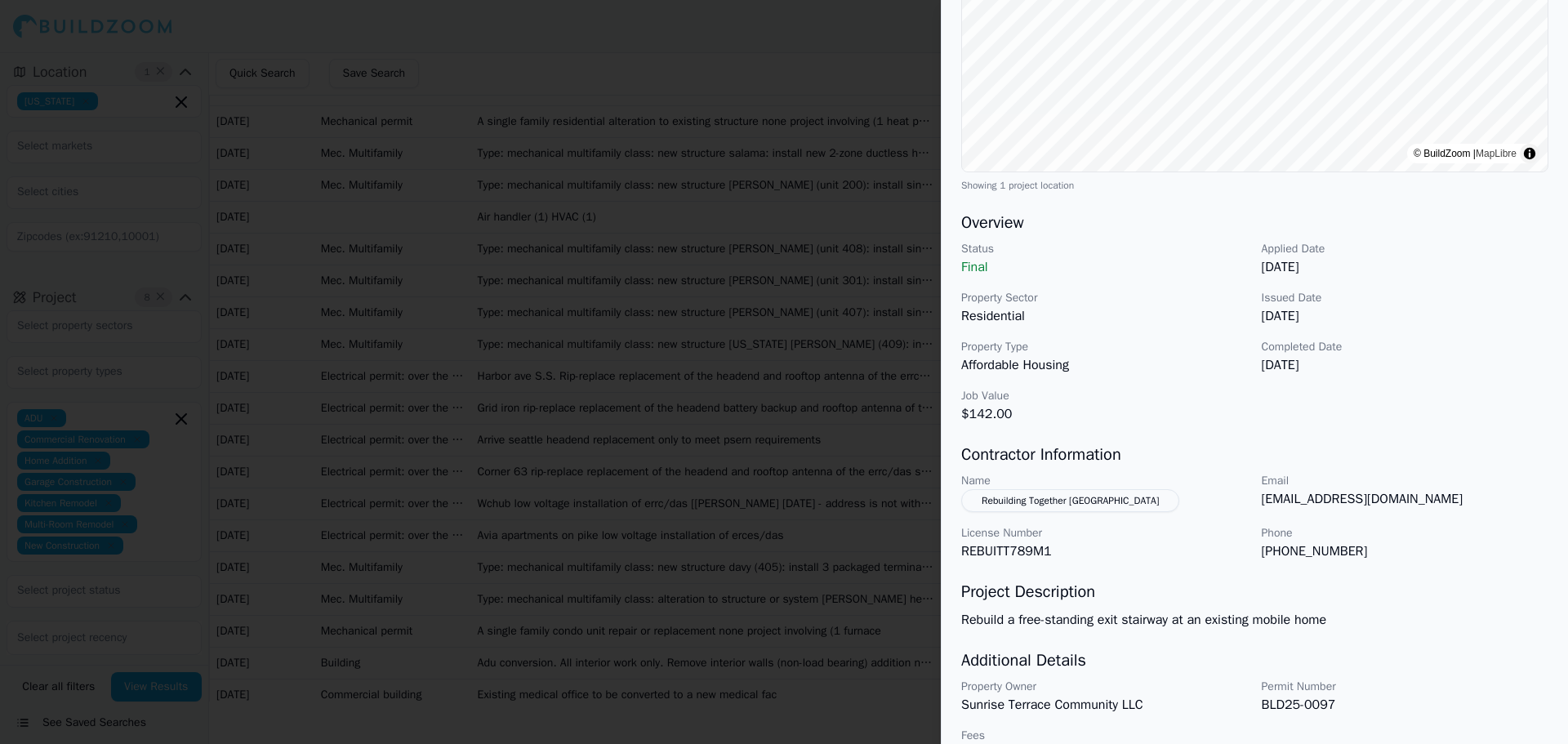 scroll, scrollTop: 327, scrollLeft: 0, axis: vertical 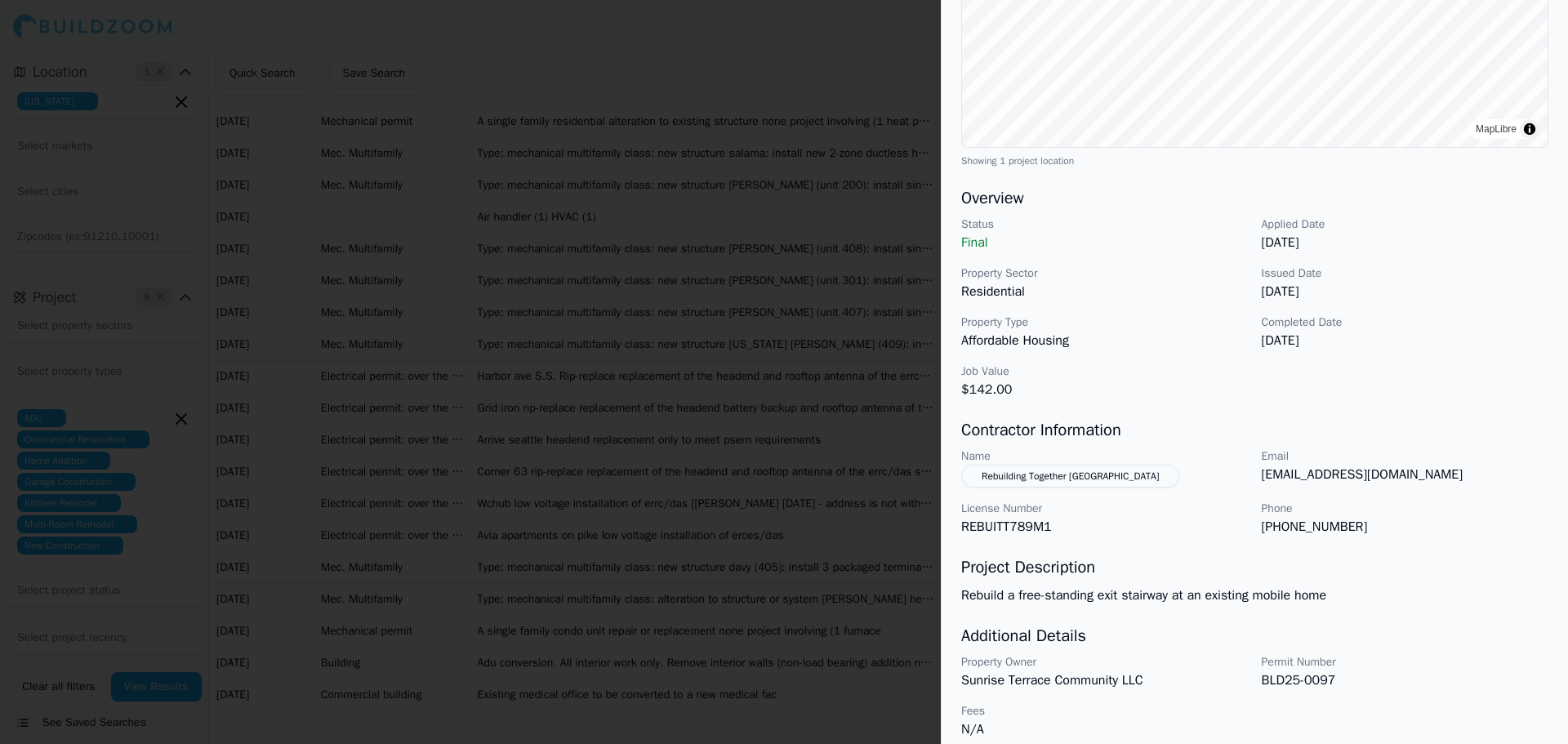 click at bounding box center (784, 372) 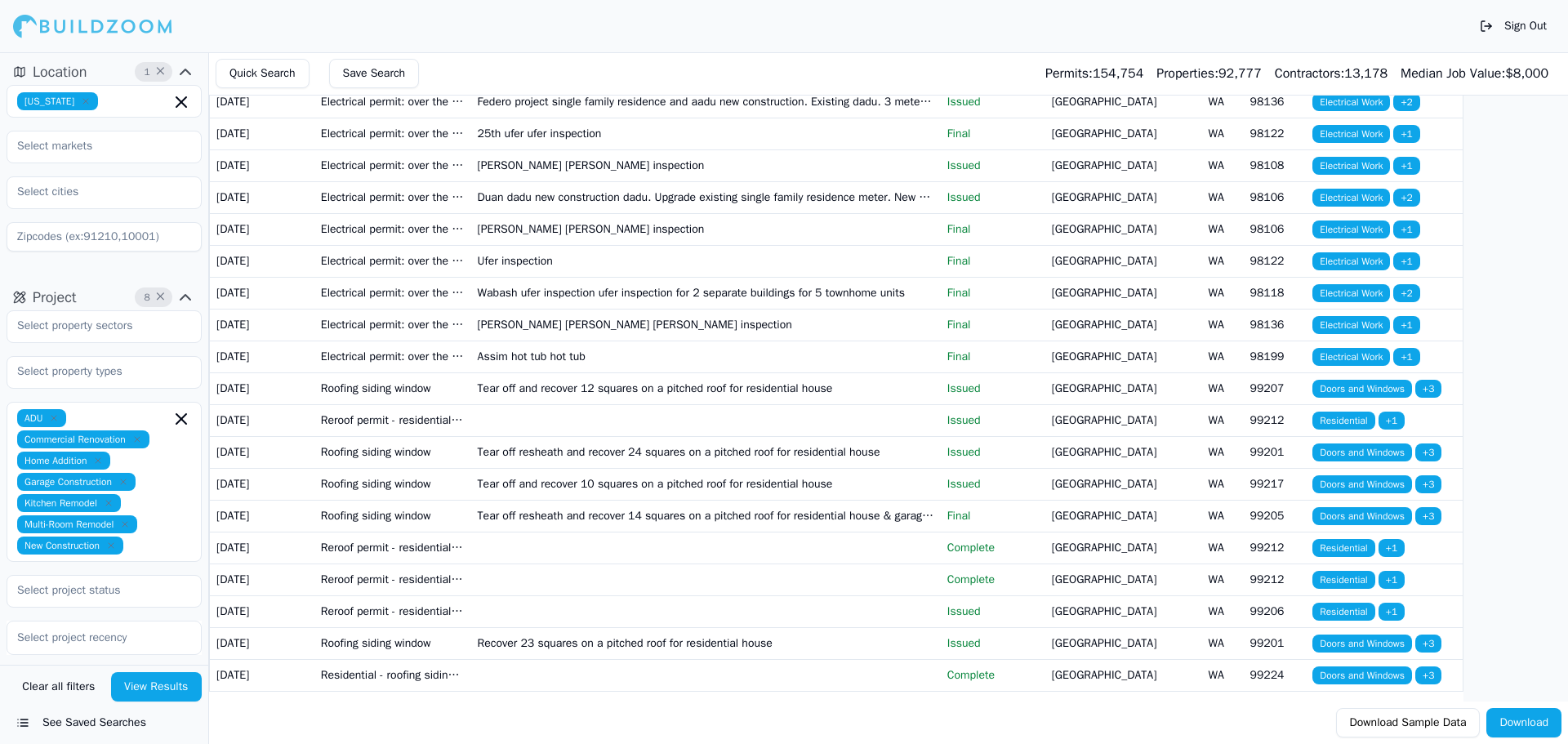scroll, scrollTop: 3807, scrollLeft: 0, axis: vertical 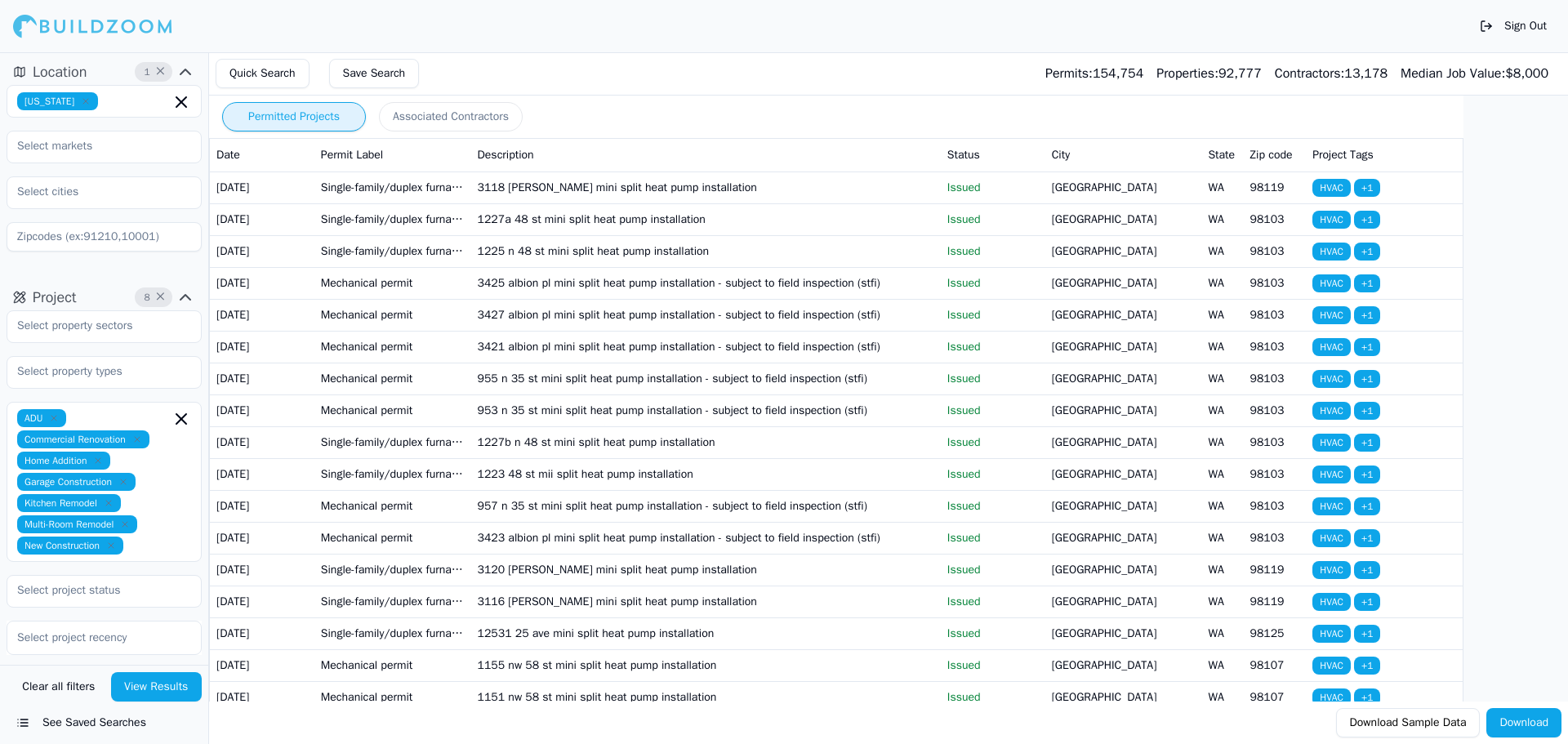 click on "[US_STATE]" at bounding box center (104, 168) 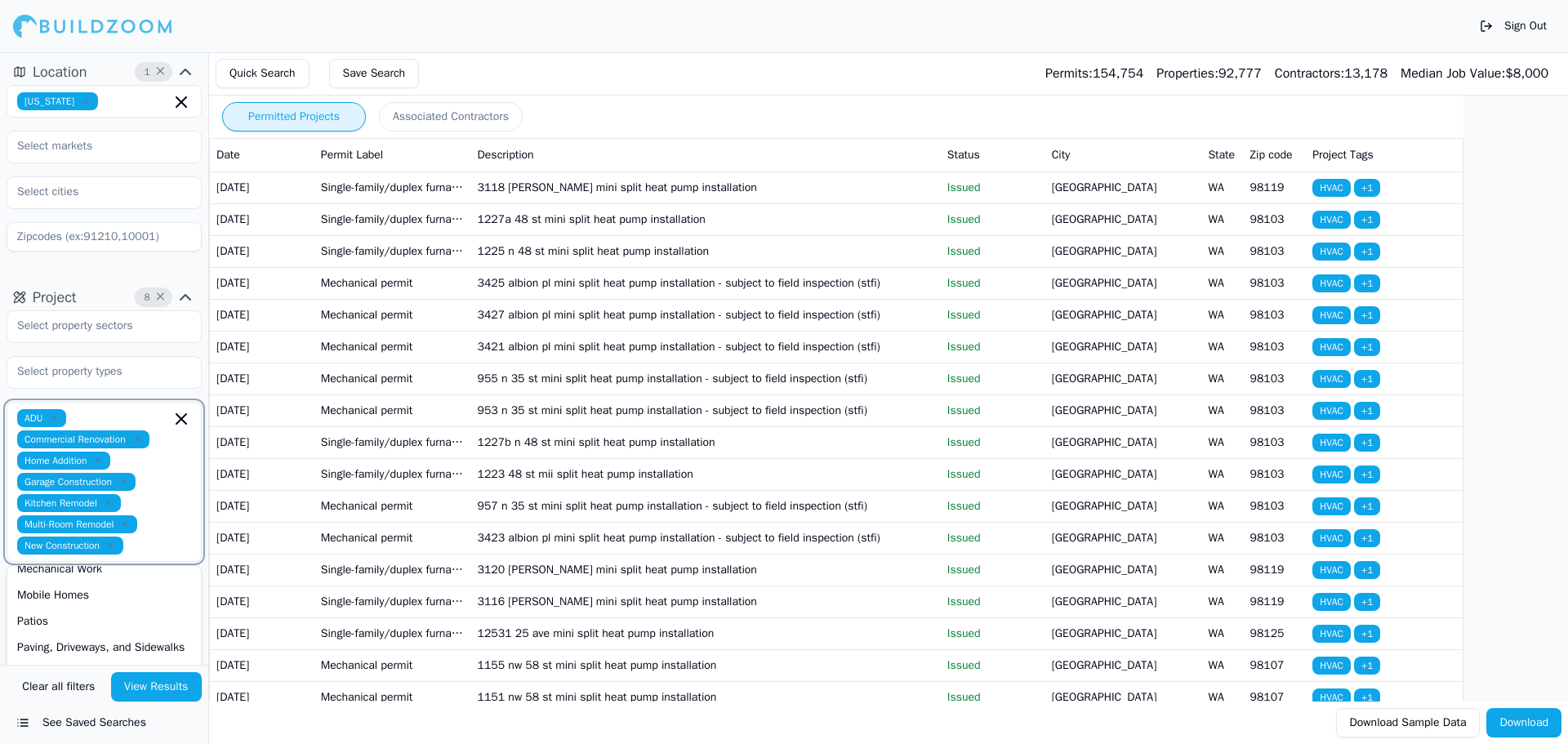 scroll, scrollTop: 417, scrollLeft: 0, axis: vertical 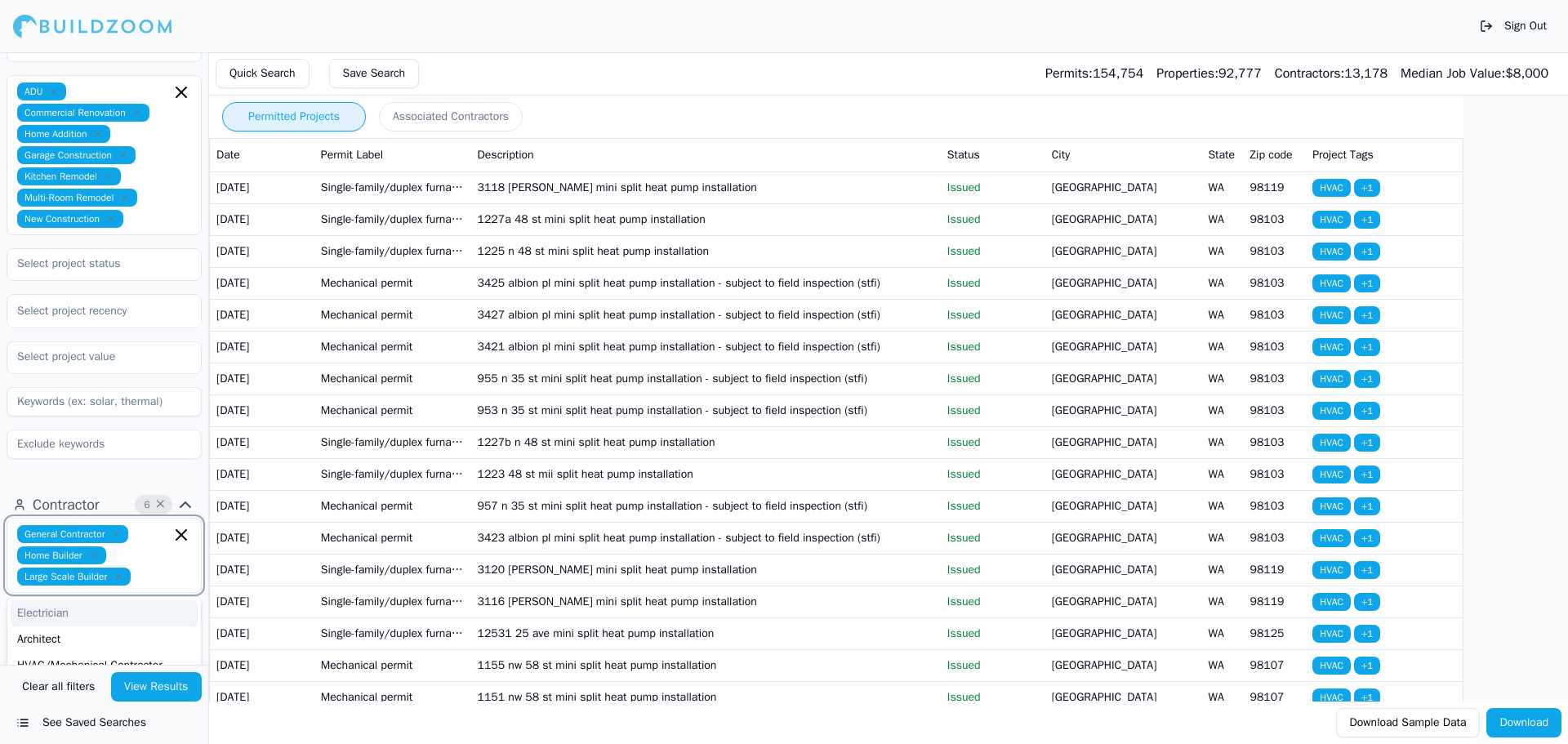 click at bounding box center [154, 577] 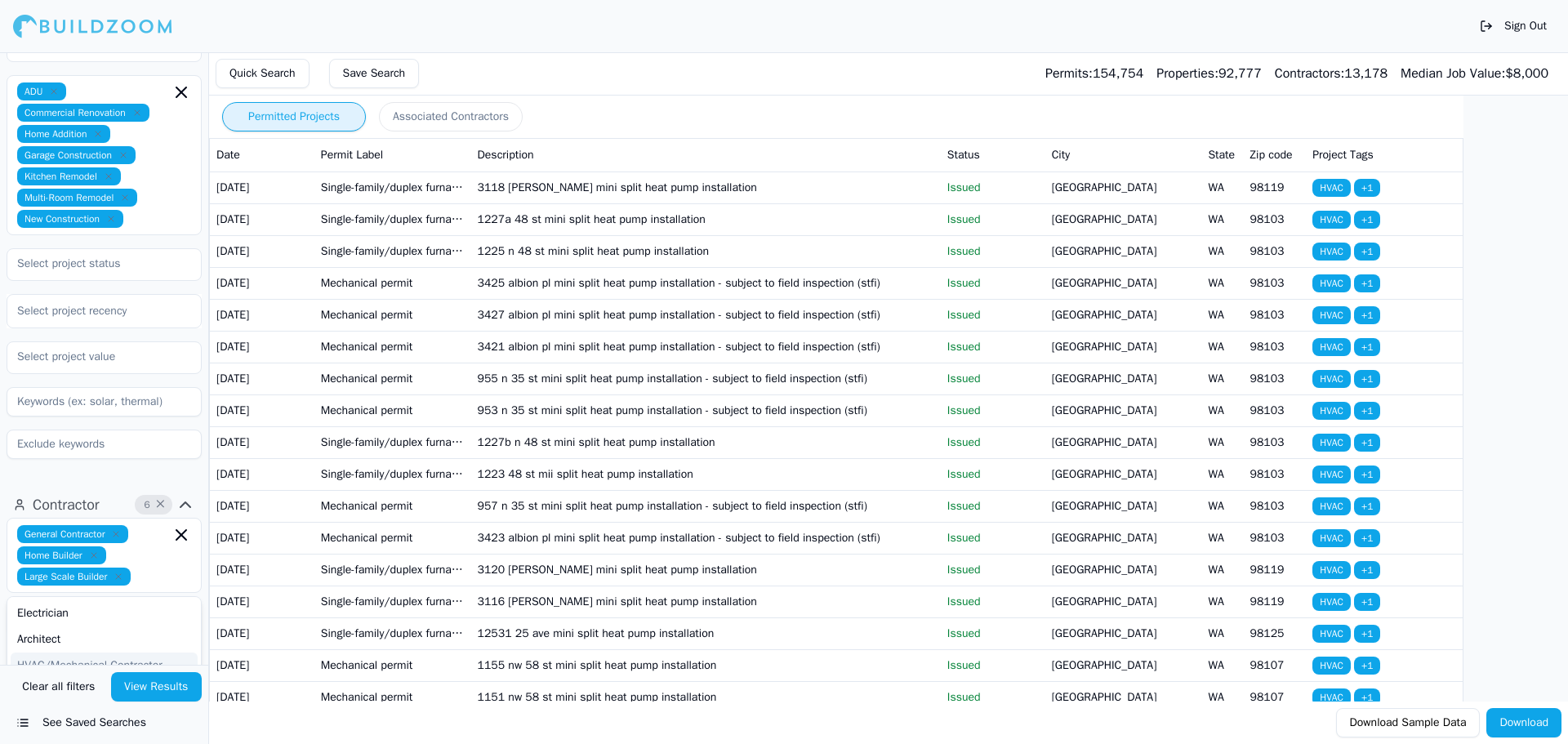 click on "View Results" at bounding box center (157, 687) 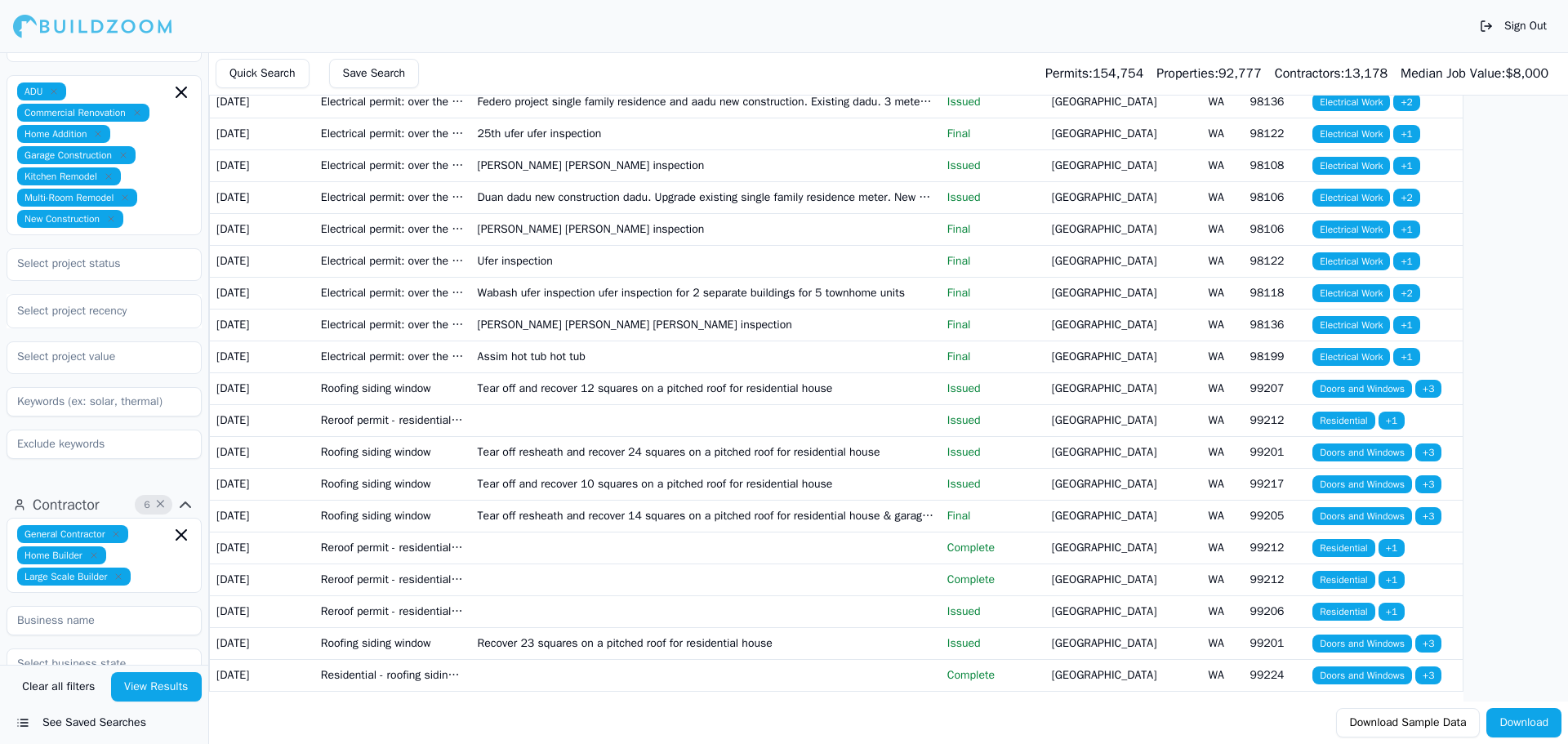 scroll, scrollTop: 3348, scrollLeft: 0, axis: vertical 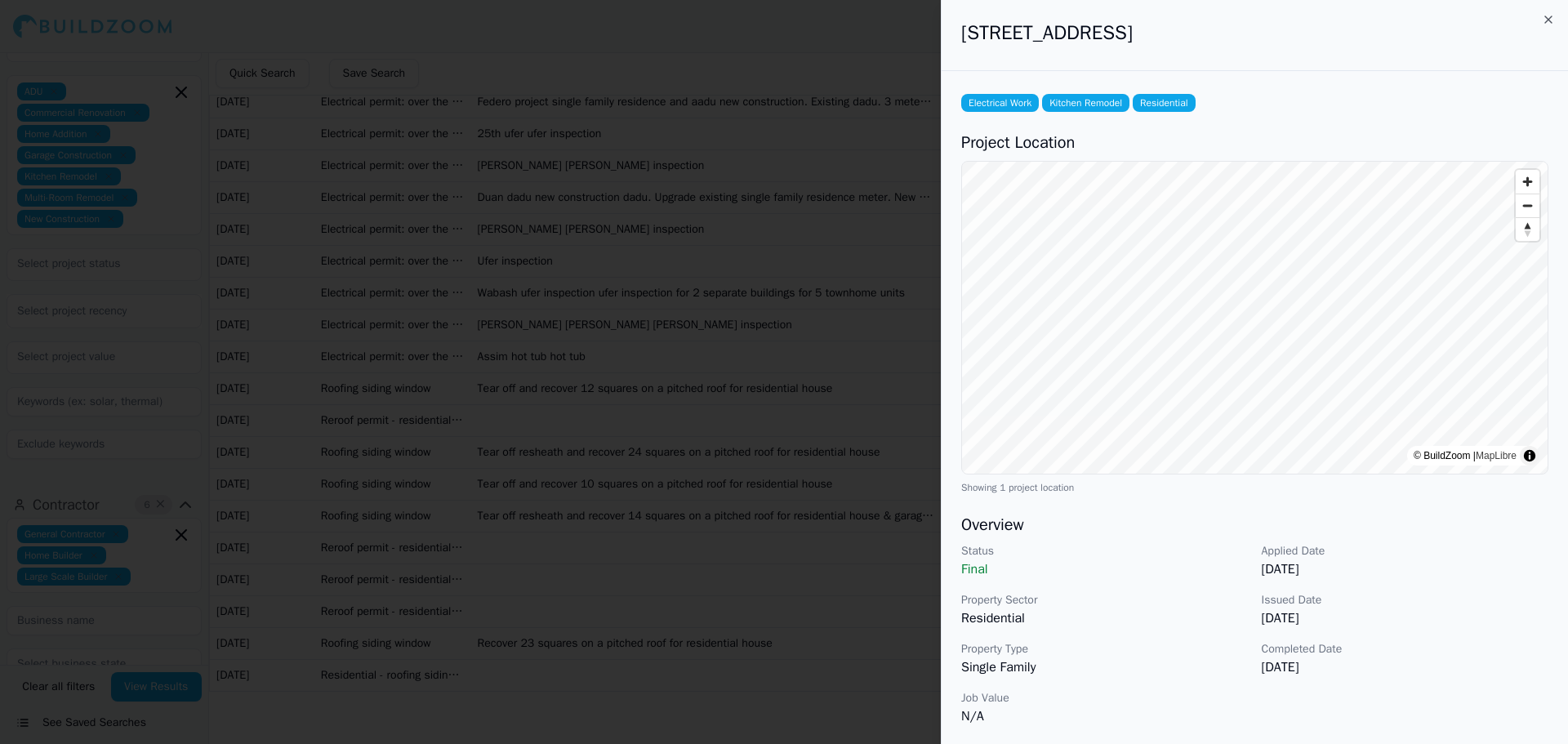 click at bounding box center (784, 372) 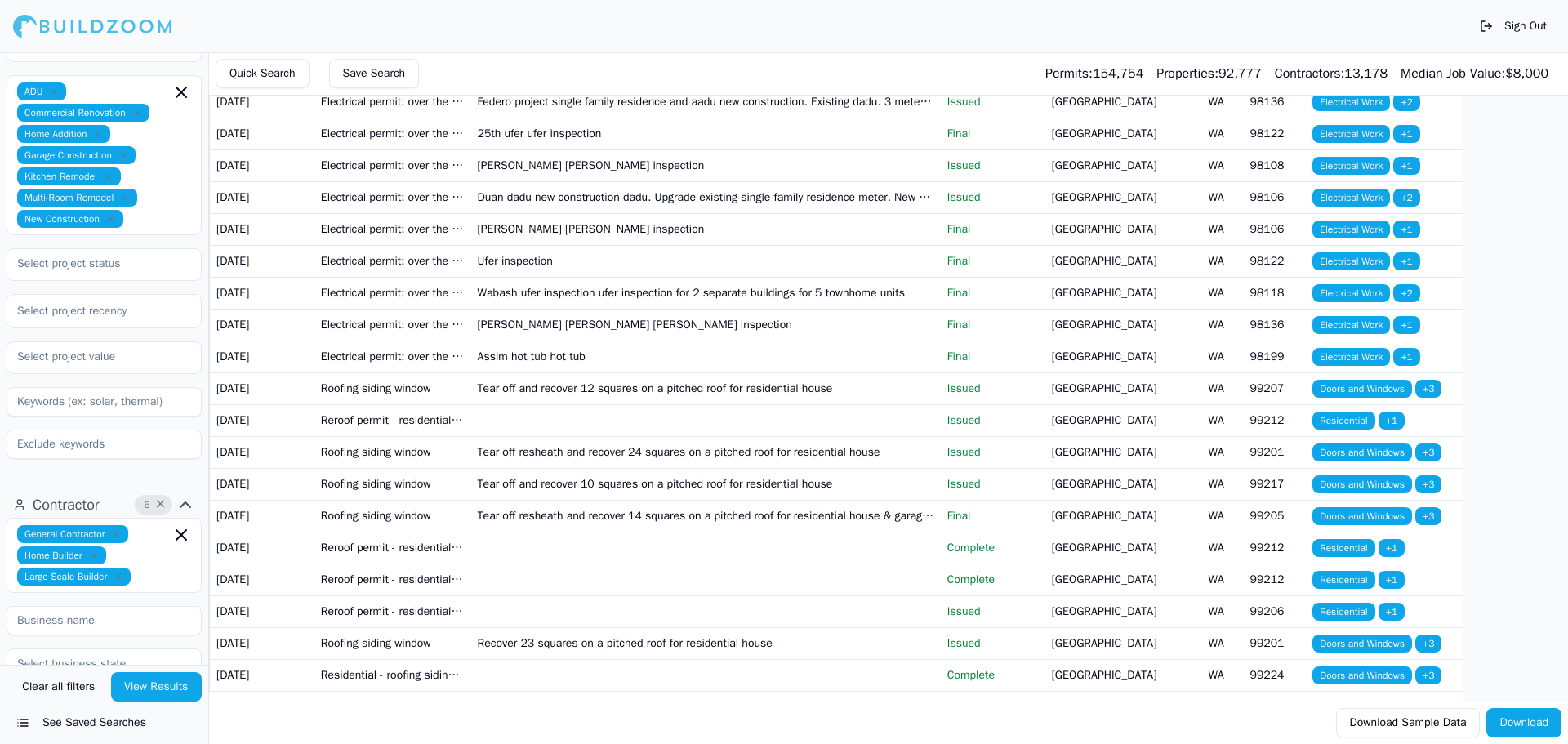 scroll, scrollTop: 3807, scrollLeft: 0, axis: vertical 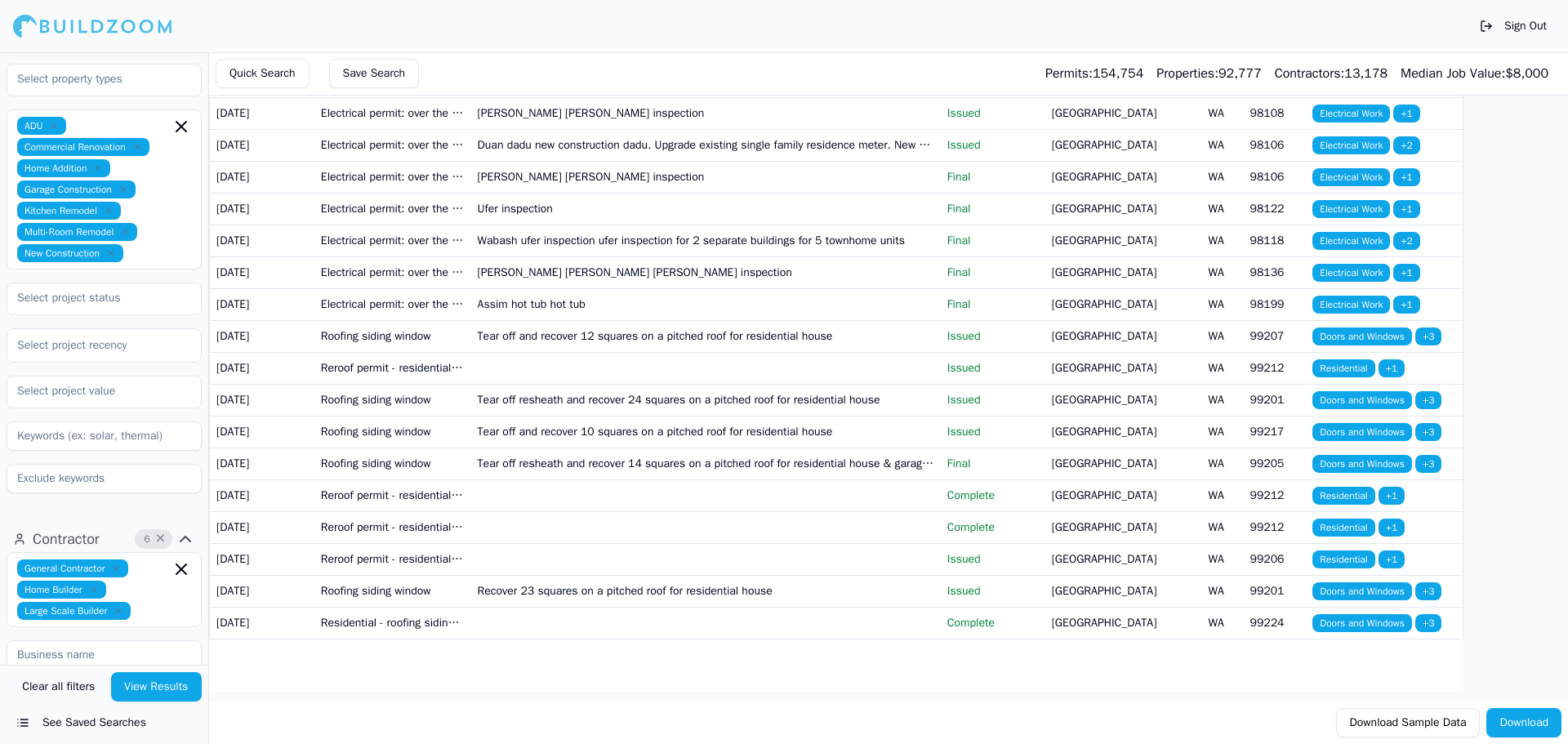 click at bounding box center [104, 479] 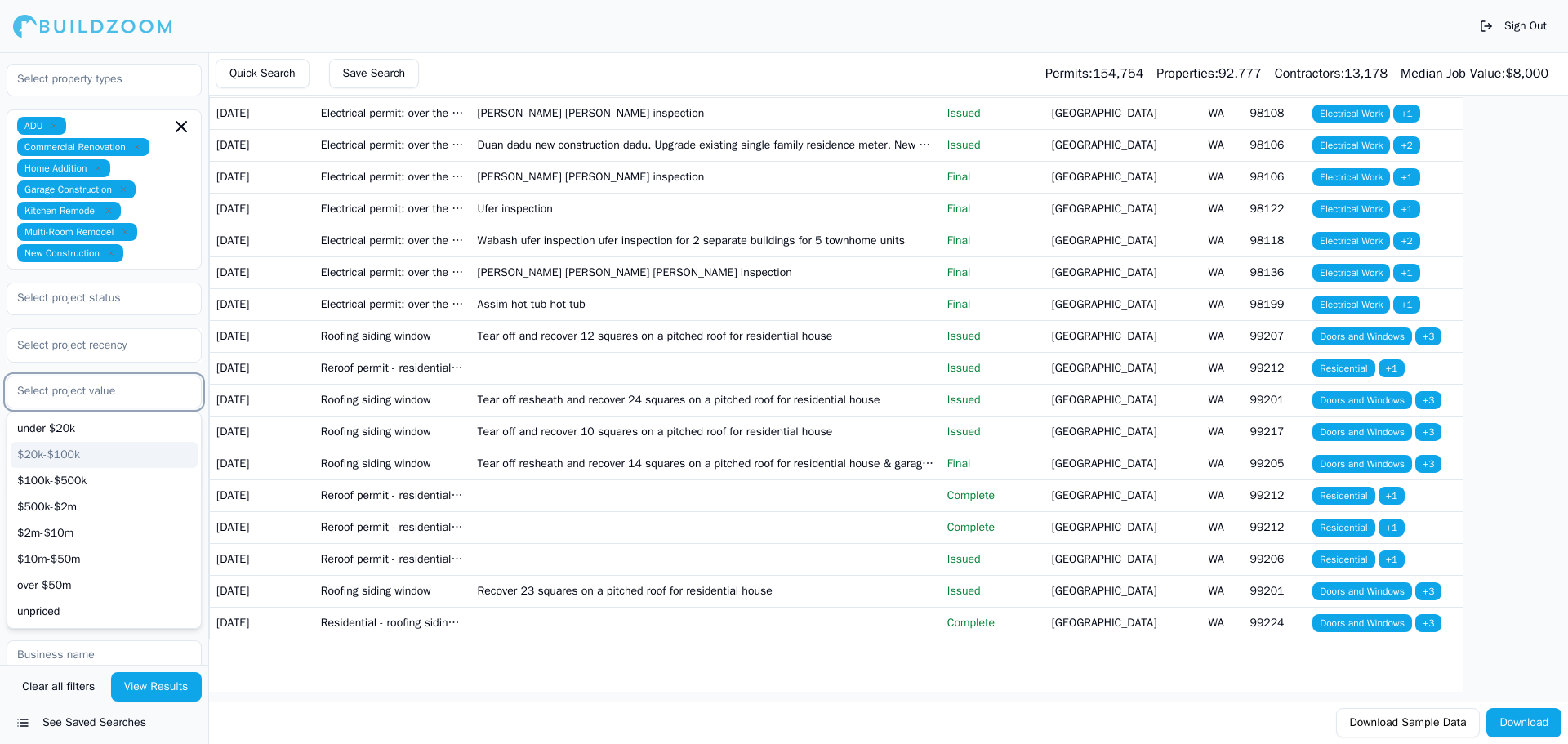 click on "$20k-$100k" at bounding box center (104, 455) 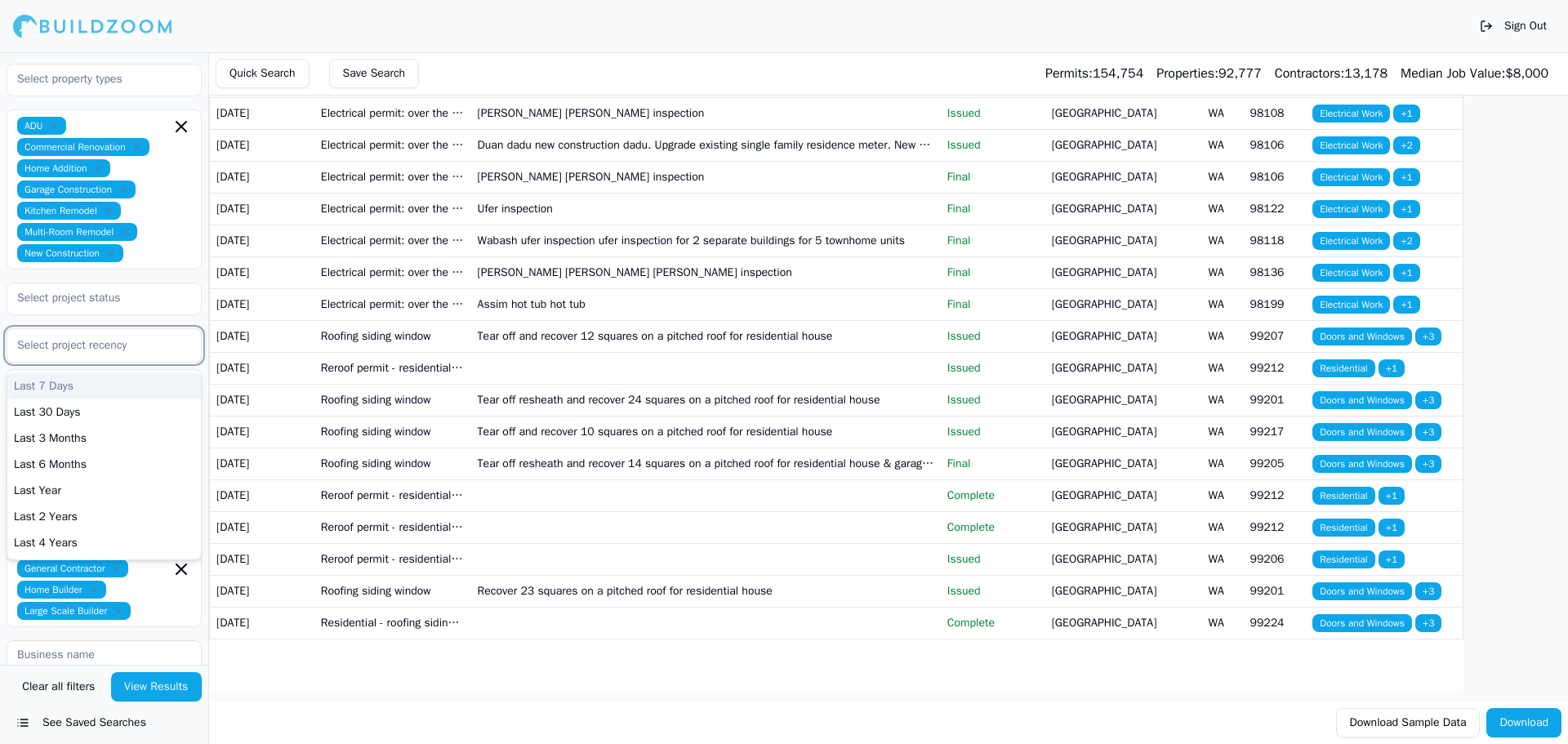 click at bounding box center [104, 345] 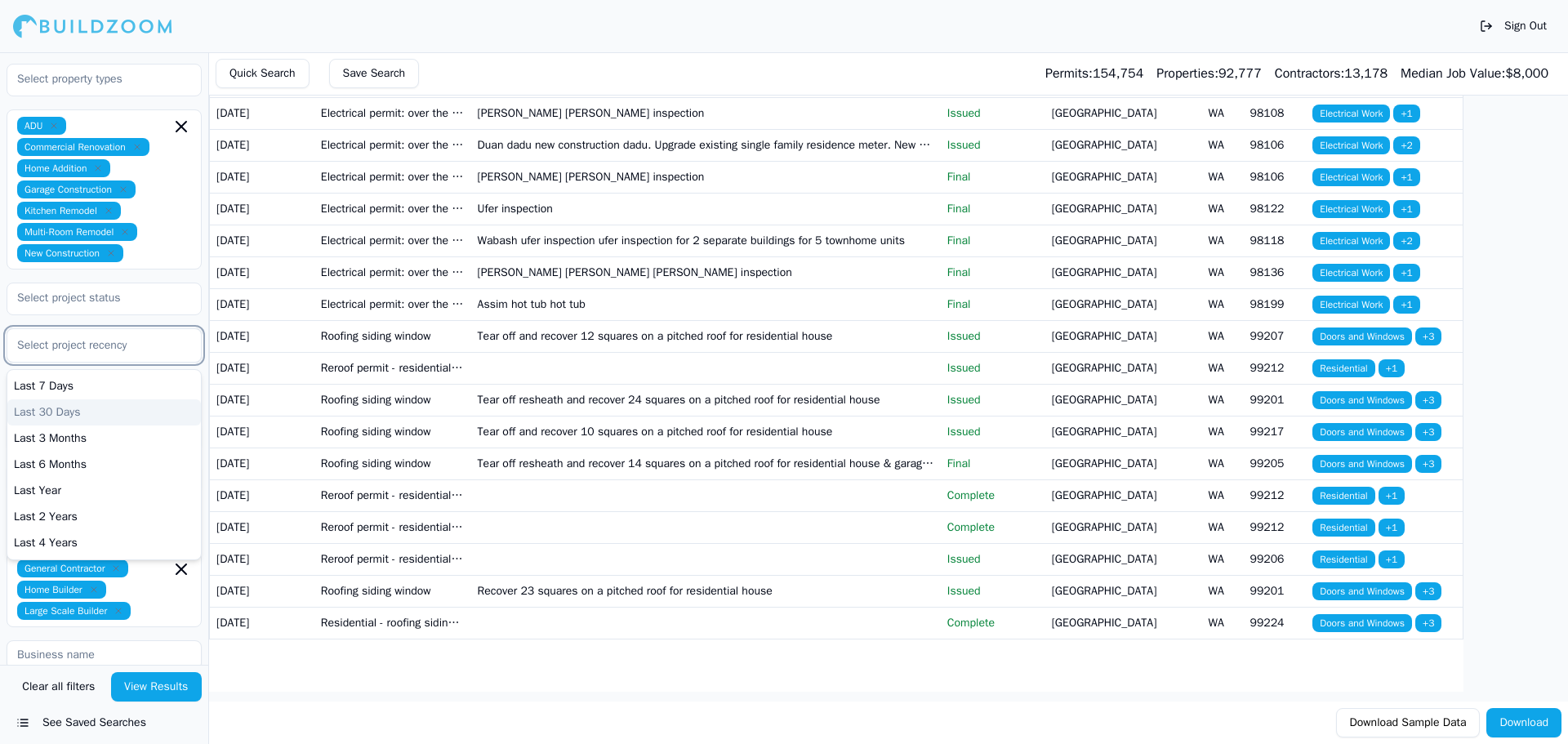 click on "Last 30 Days" at bounding box center [104, 412] 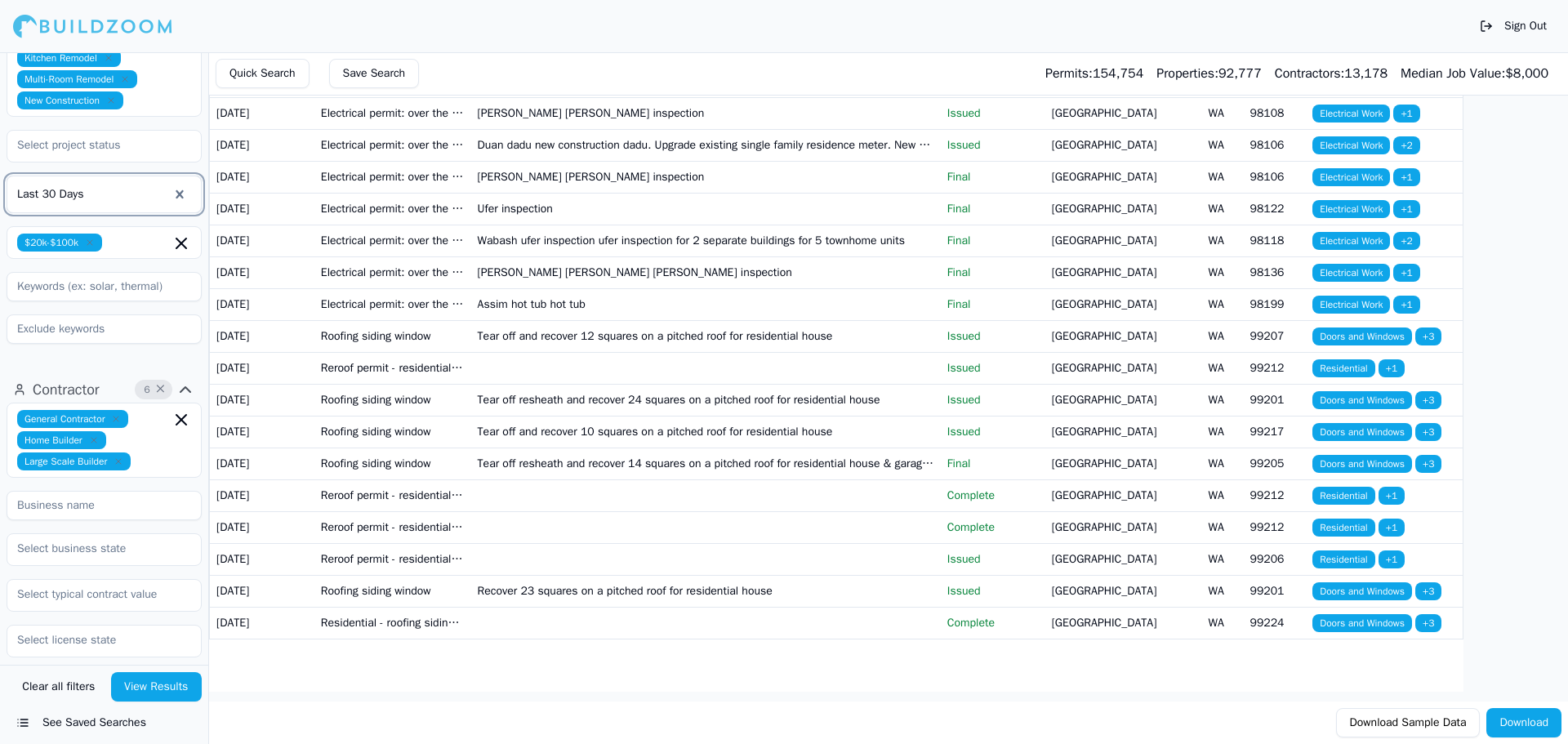 scroll, scrollTop: 456, scrollLeft: 0, axis: vertical 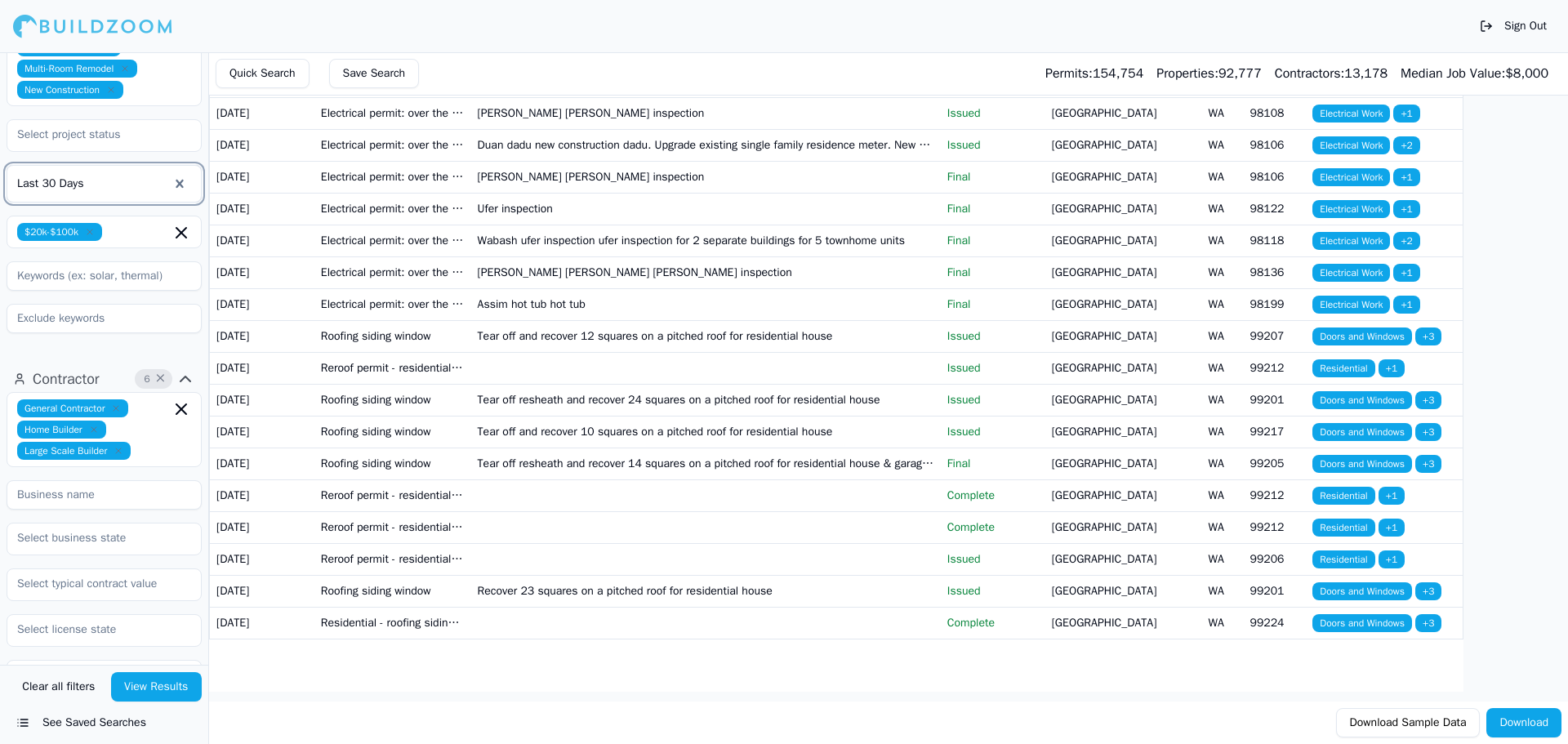 click on "View Results" at bounding box center [157, 687] 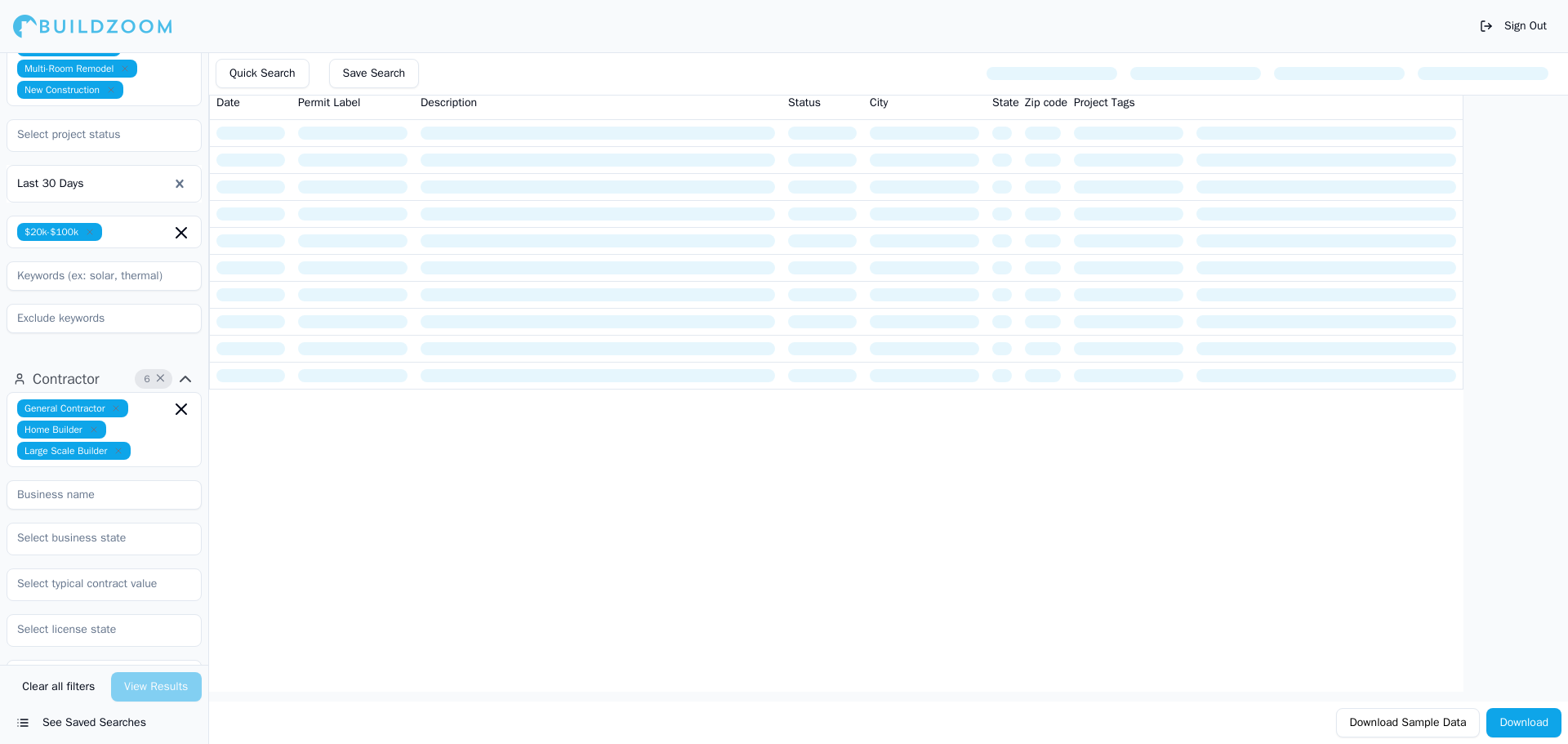 scroll, scrollTop: 0, scrollLeft: 0, axis: both 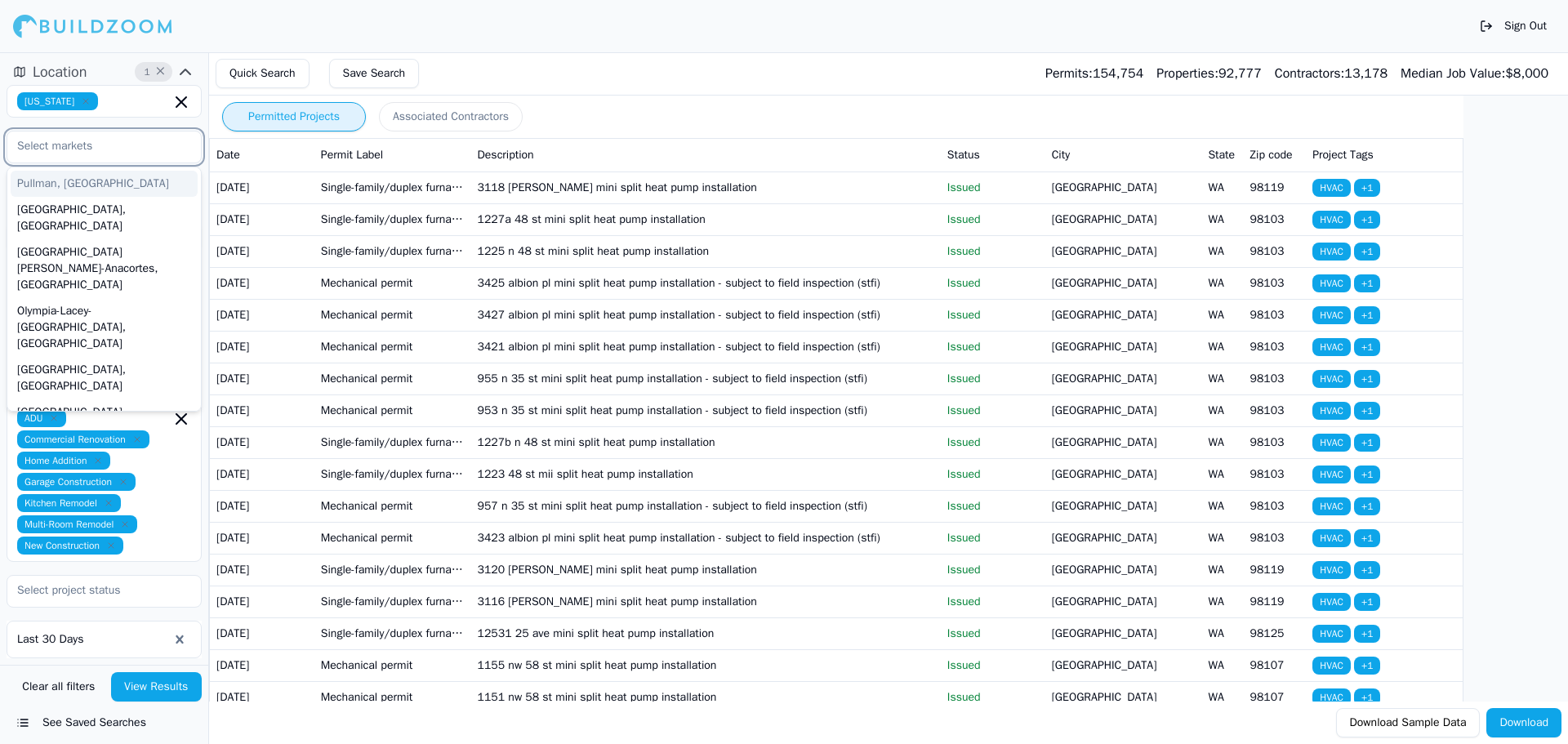 click at bounding box center (94, 146) 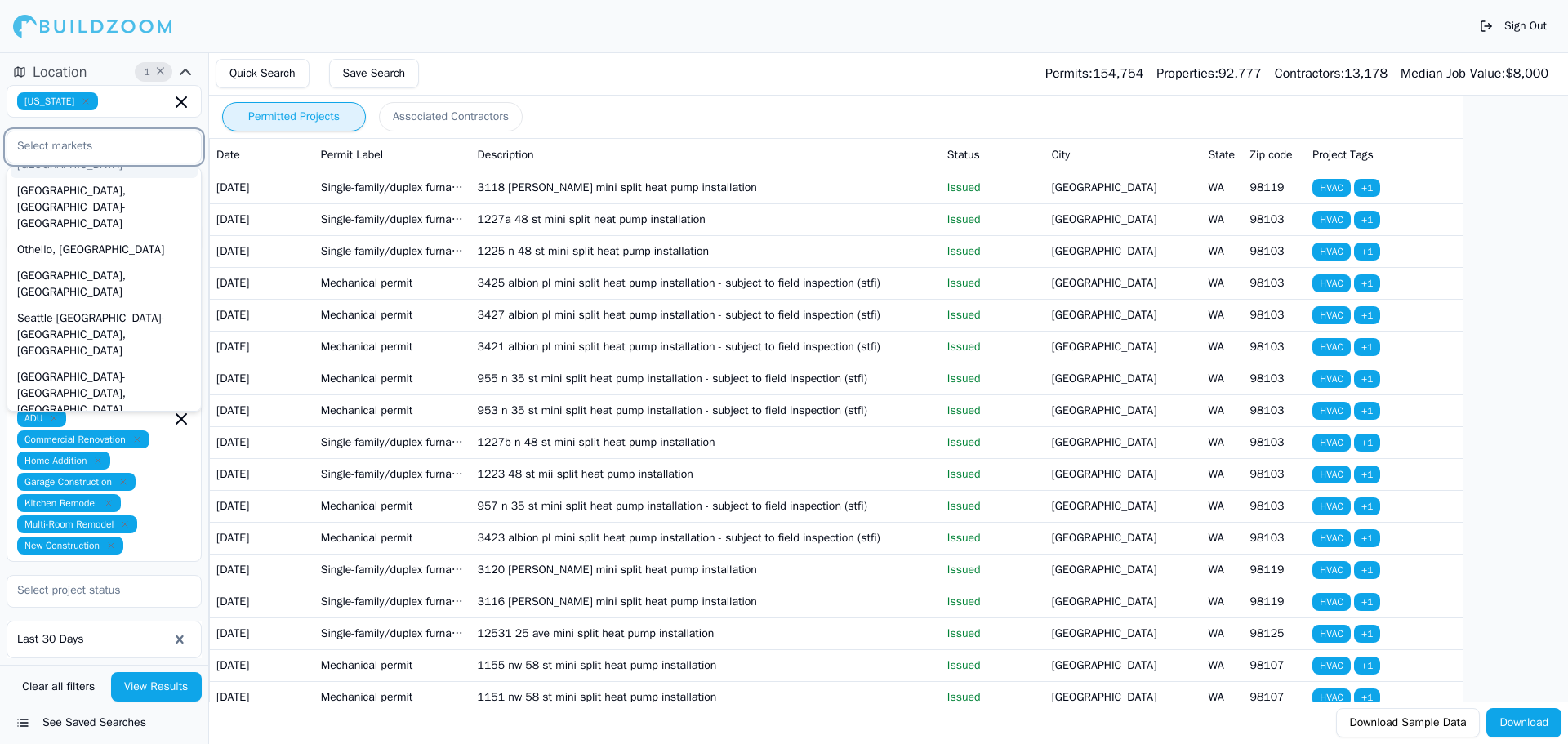 scroll, scrollTop: 371, scrollLeft: 0, axis: vertical 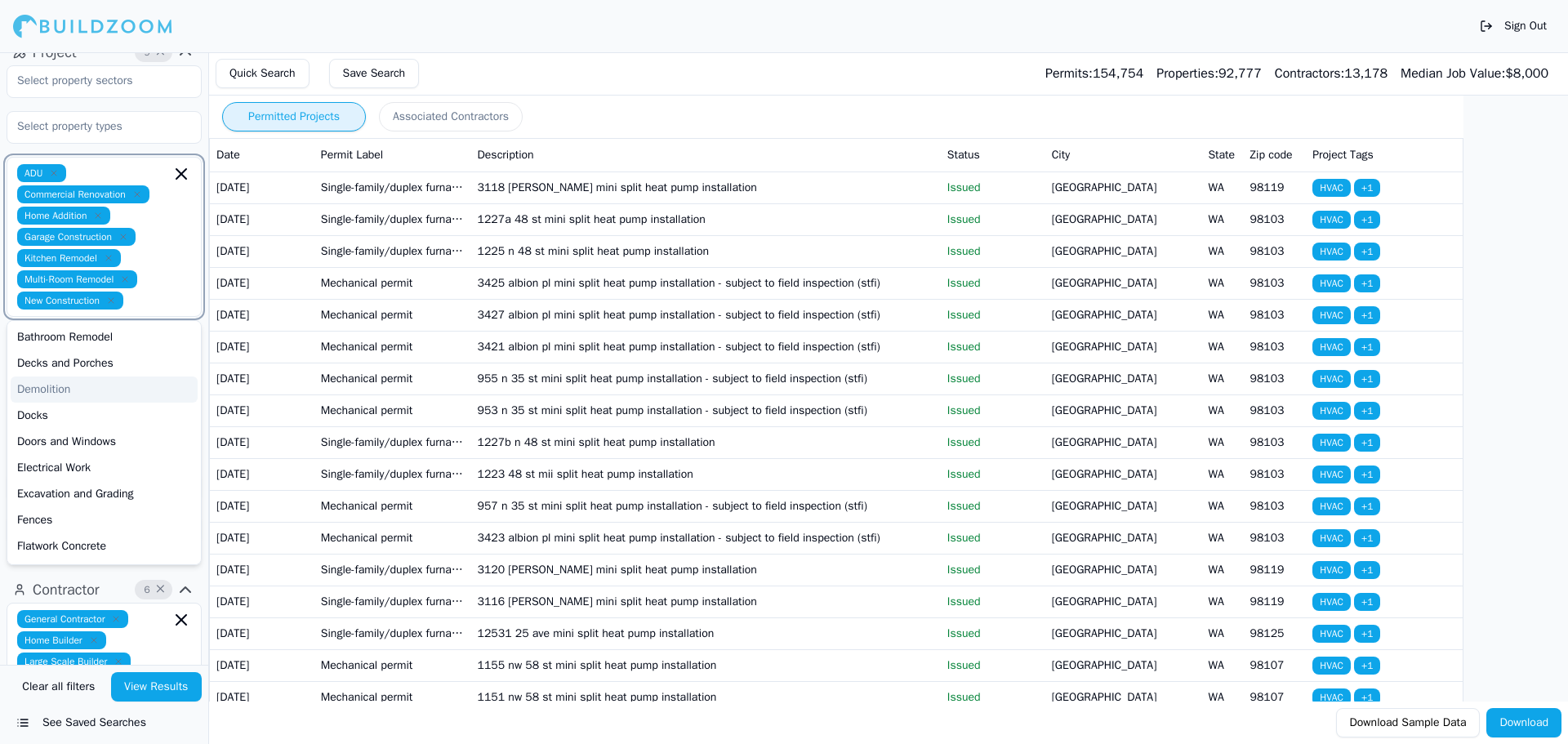 click at bounding box center (150, 301) 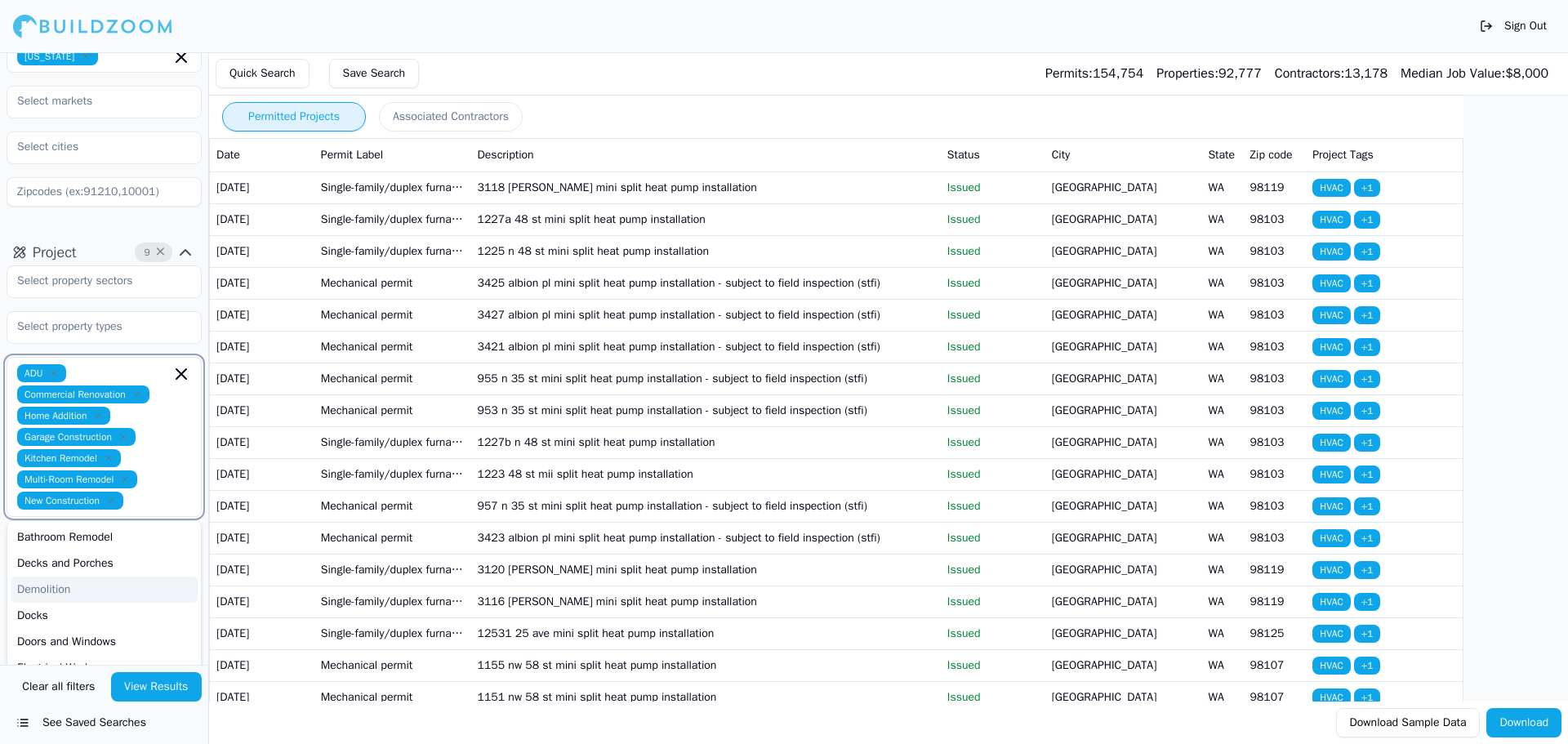 scroll, scrollTop: 0, scrollLeft: 0, axis: both 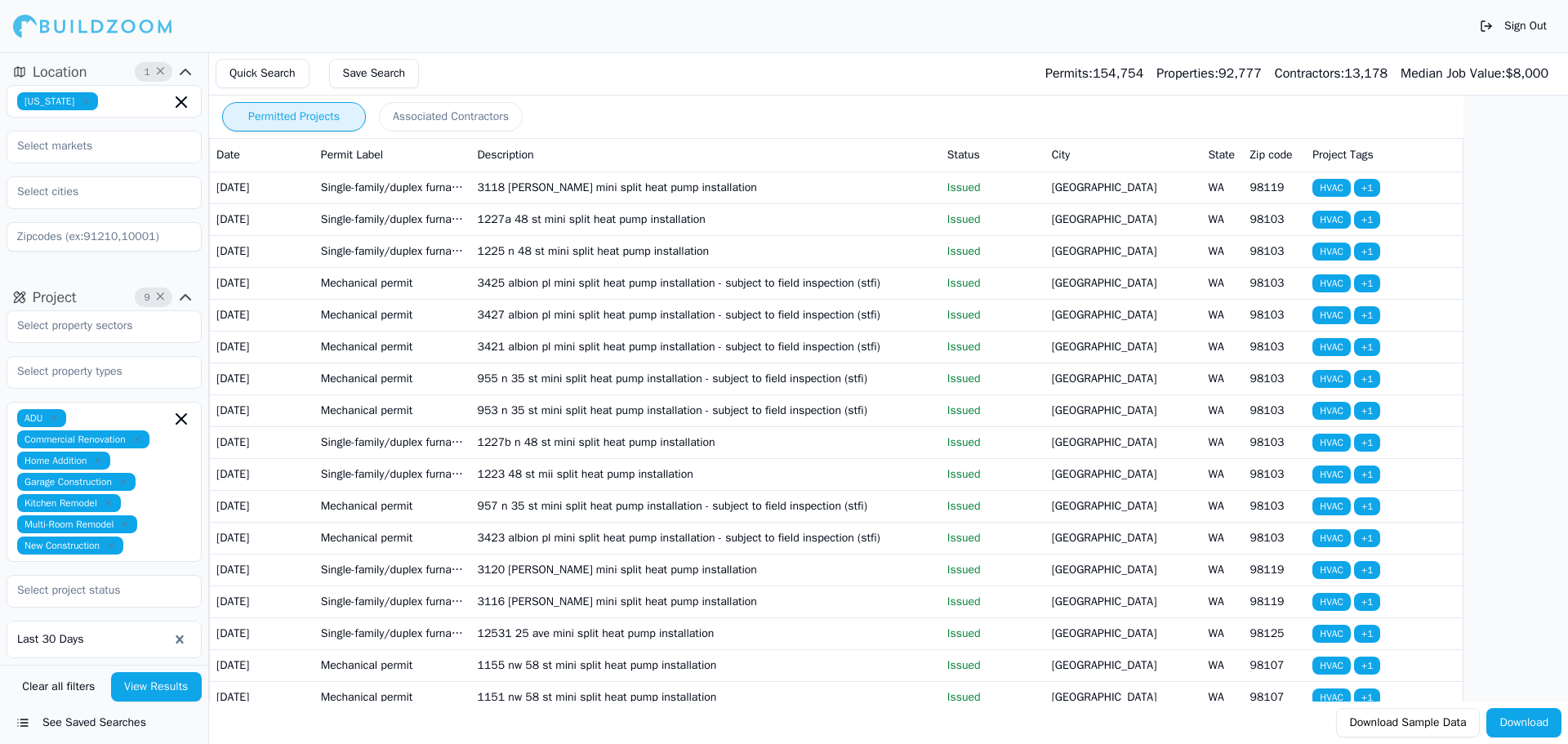click on "[US_STATE]" at bounding box center [104, 168] 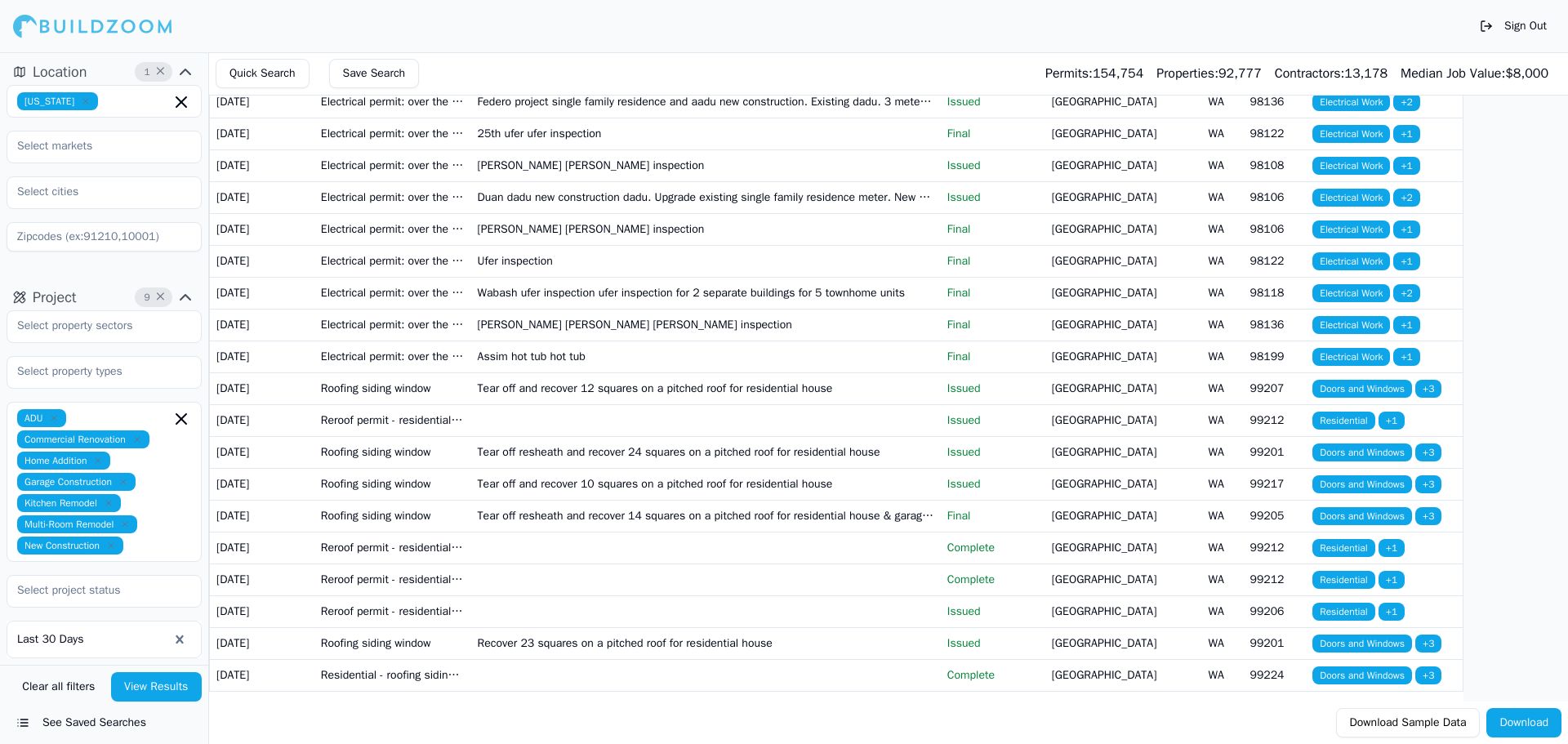 scroll, scrollTop: 3807, scrollLeft: 0, axis: vertical 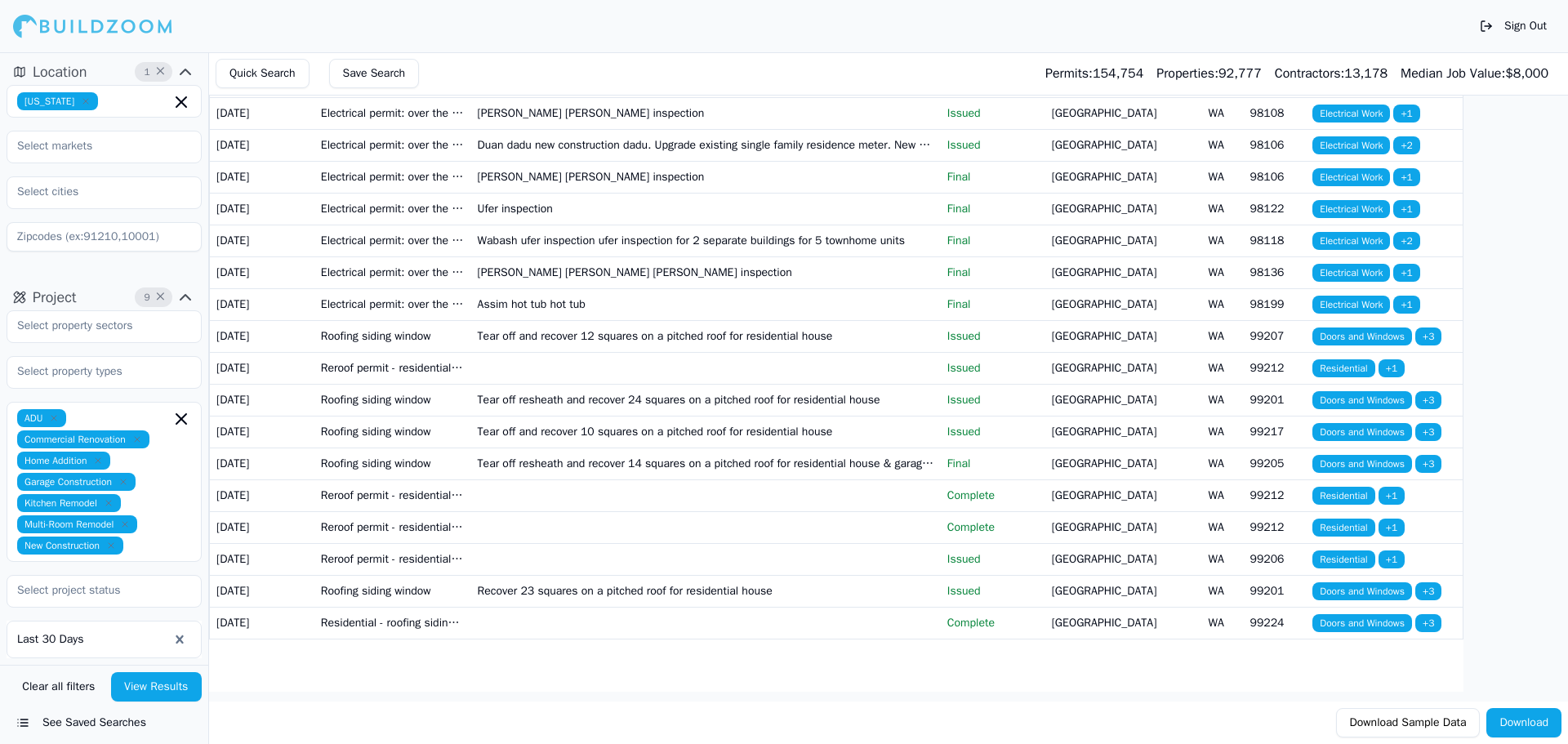 click on "Site work for new single family residence & dadu" at bounding box center [706, -15] 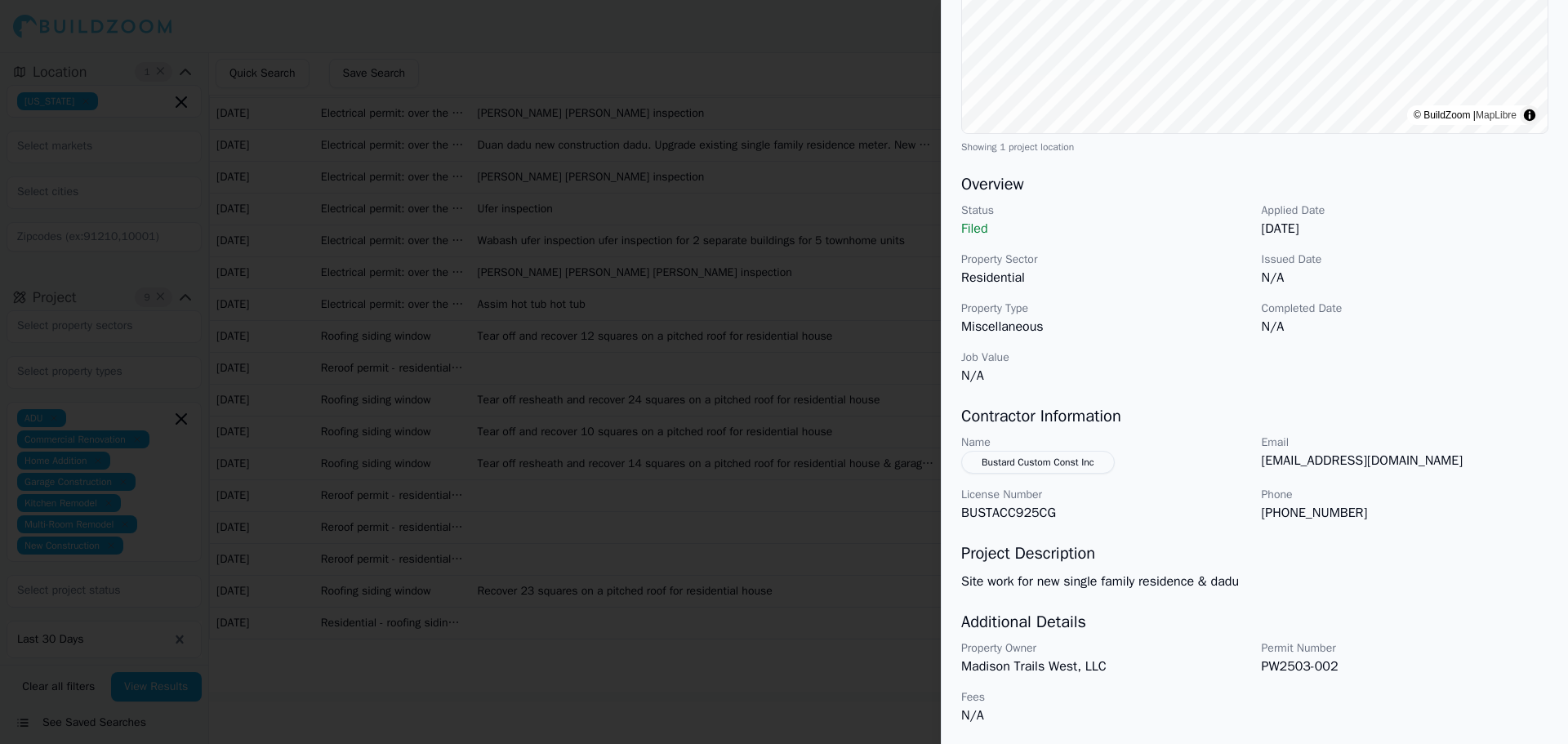 scroll, scrollTop: 341, scrollLeft: 0, axis: vertical 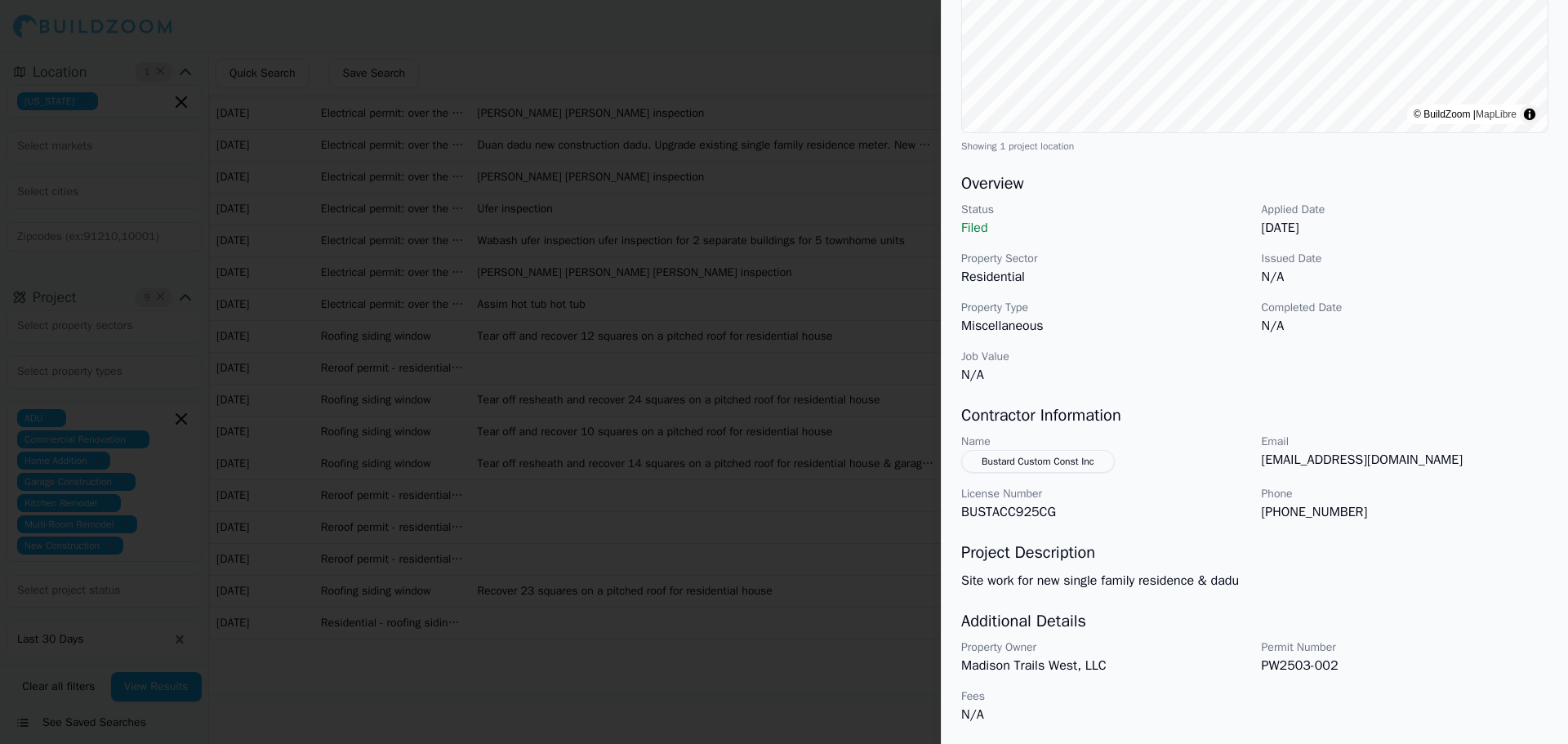 click on "Filed" at bounding box center (1105, 228) 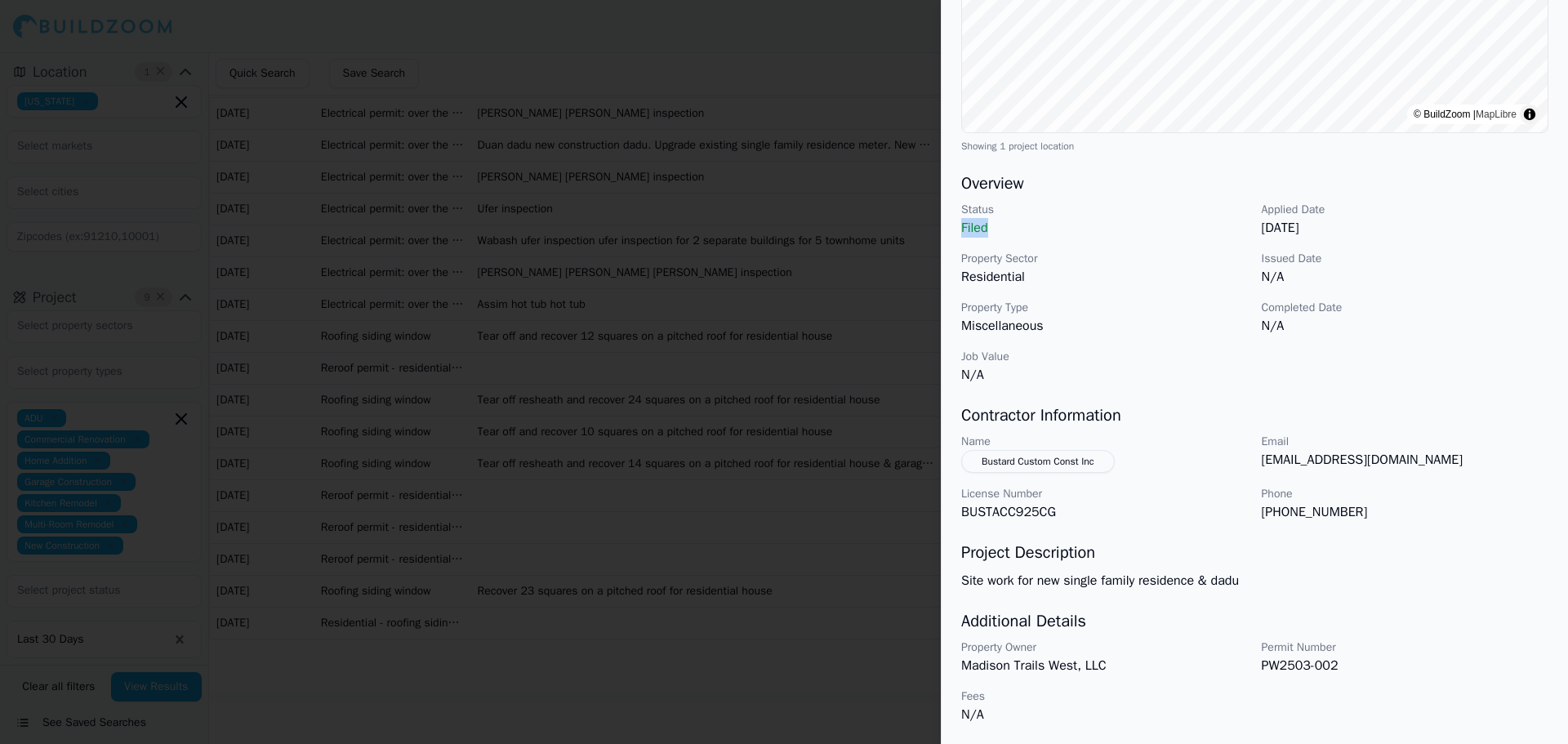 drag, startPoint x: 986, startPoint y: 231, endPoint x: 948, endPoint y: 231, distance: 38 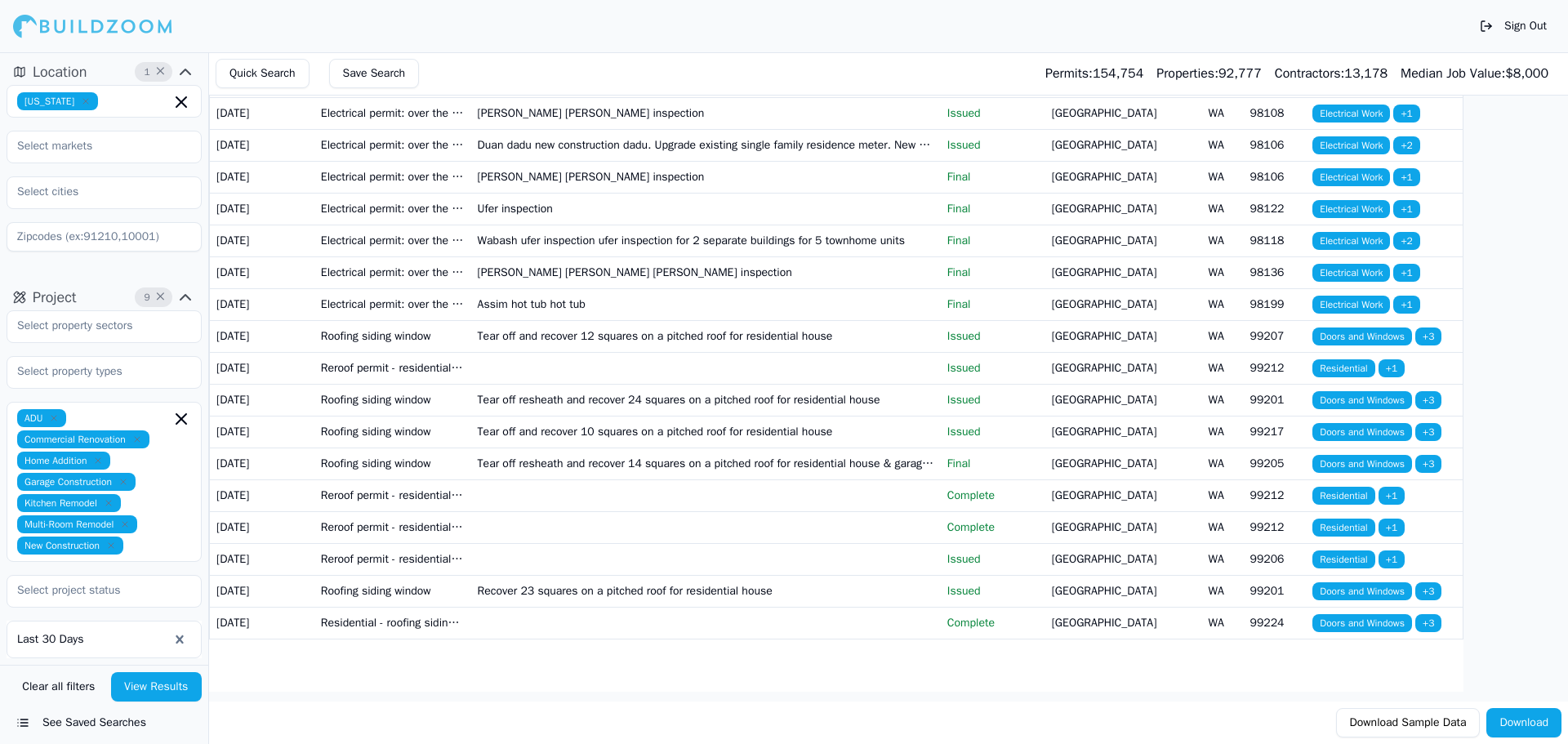 scroll, scrollTop: 2419, scrollLeft: 0, axis: vertical 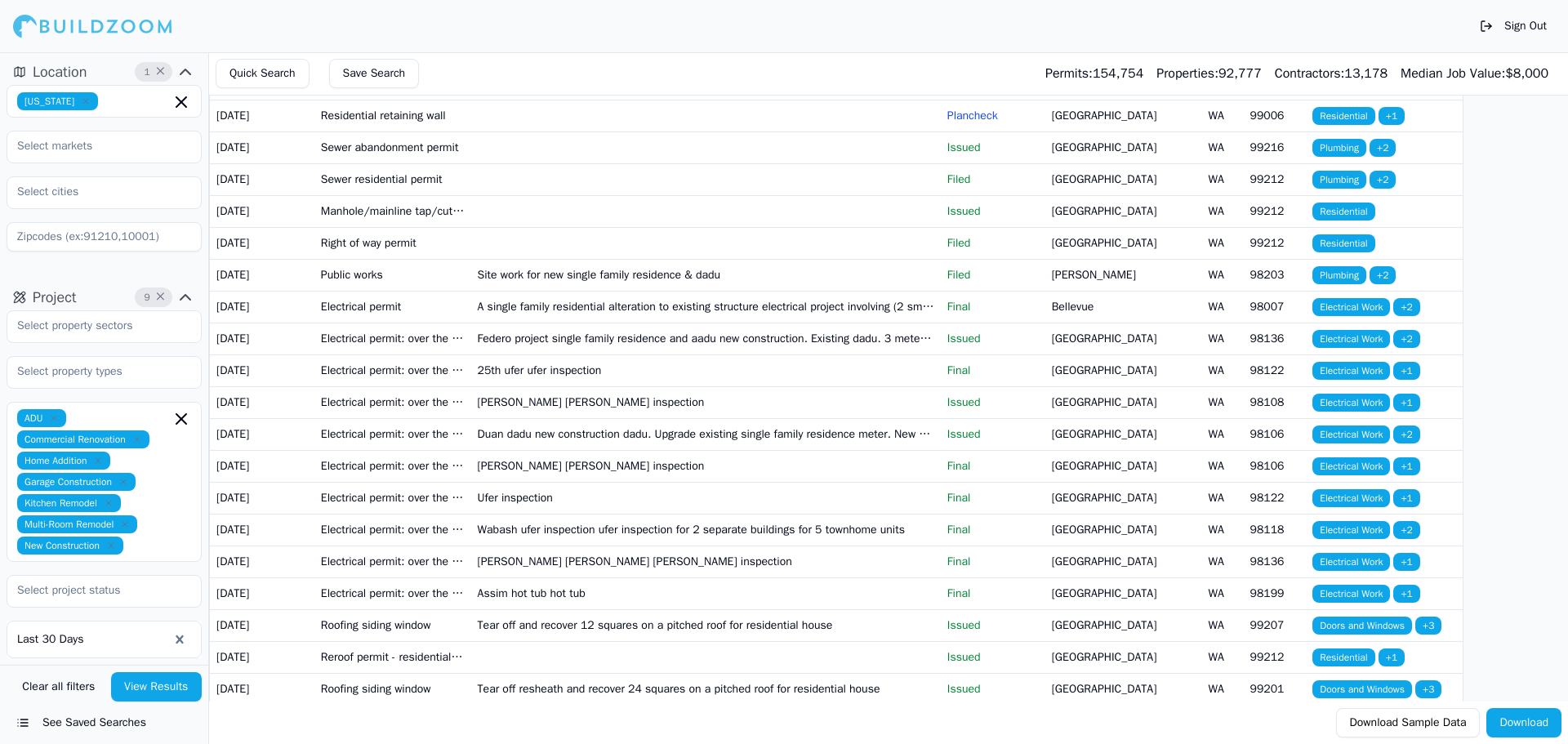 click 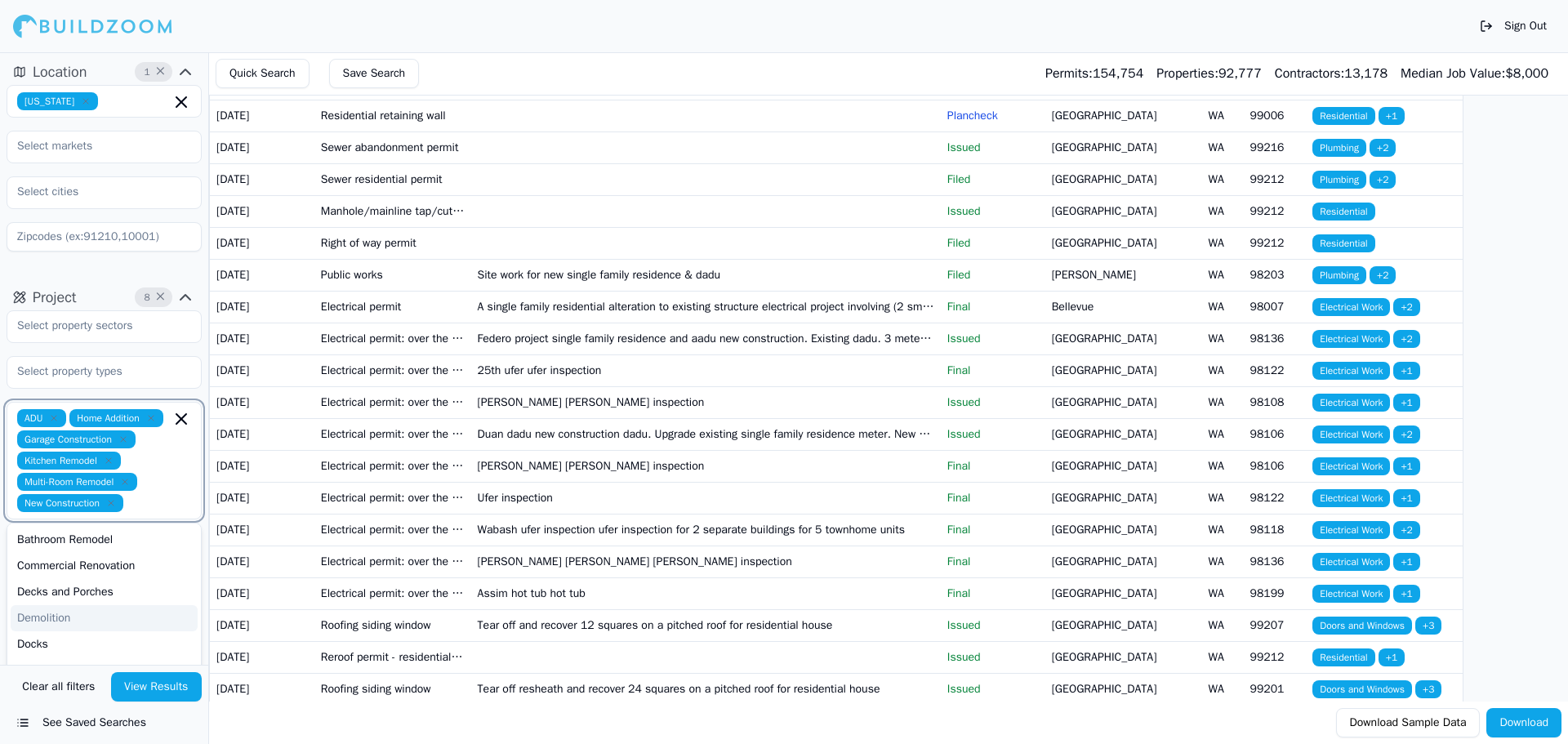 click 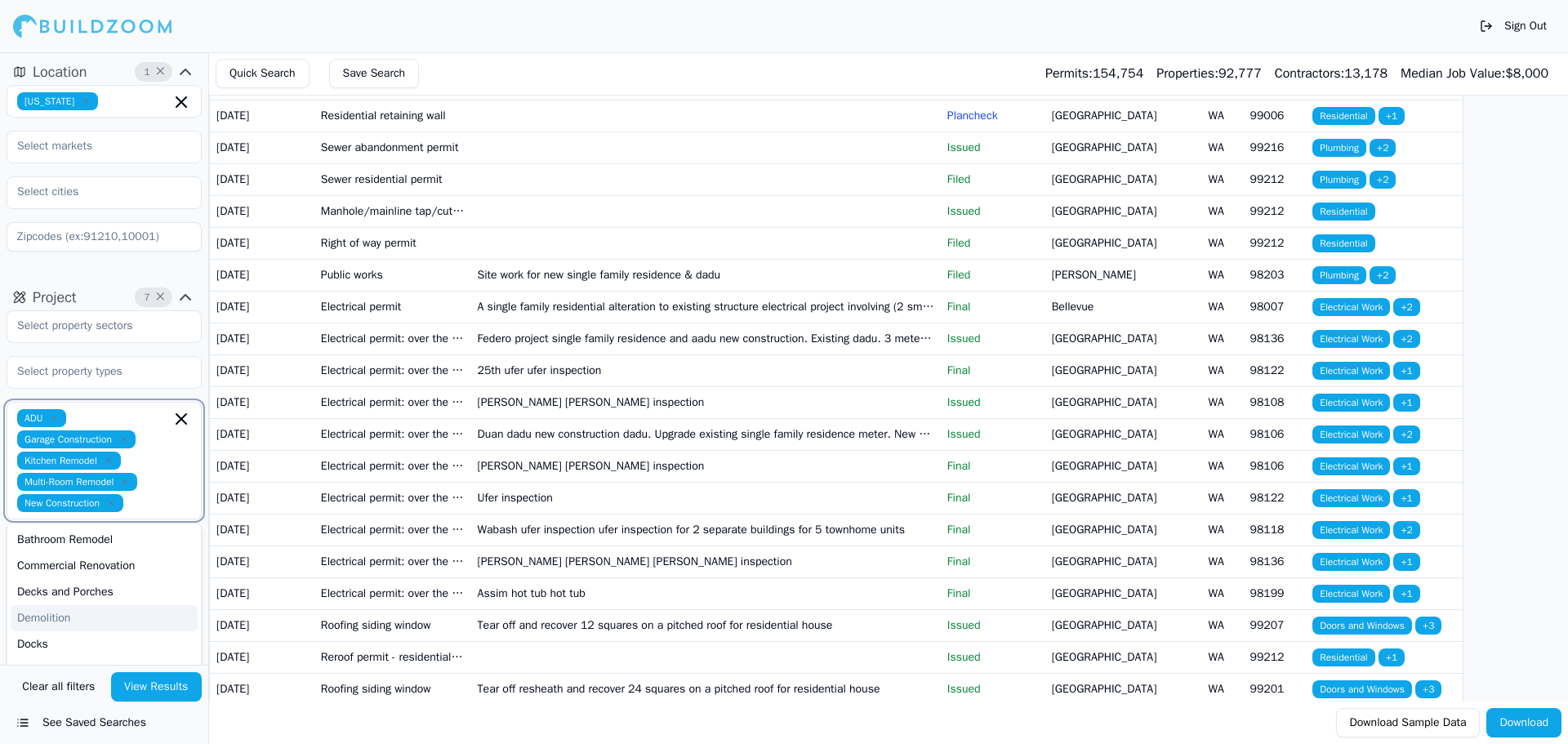 click 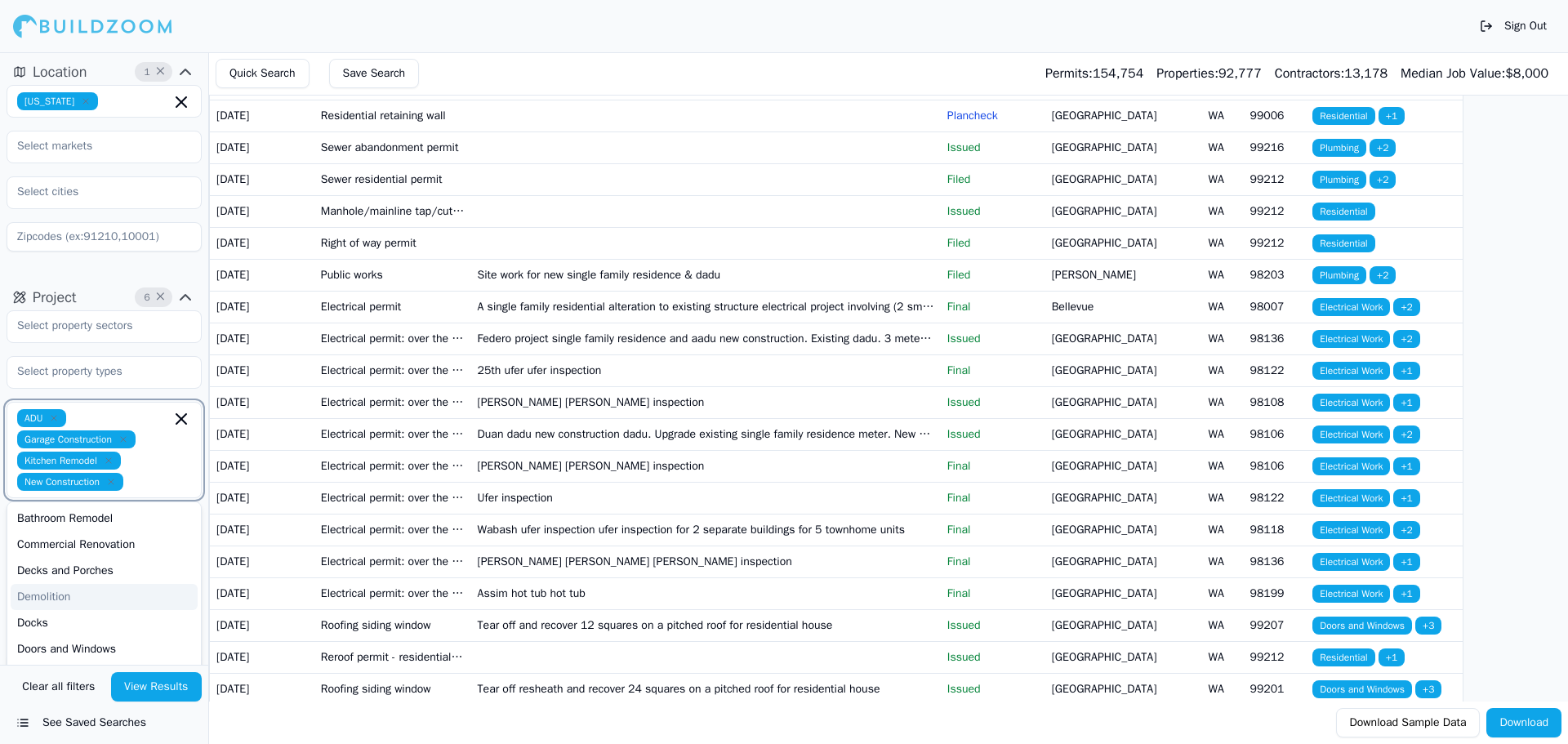 click 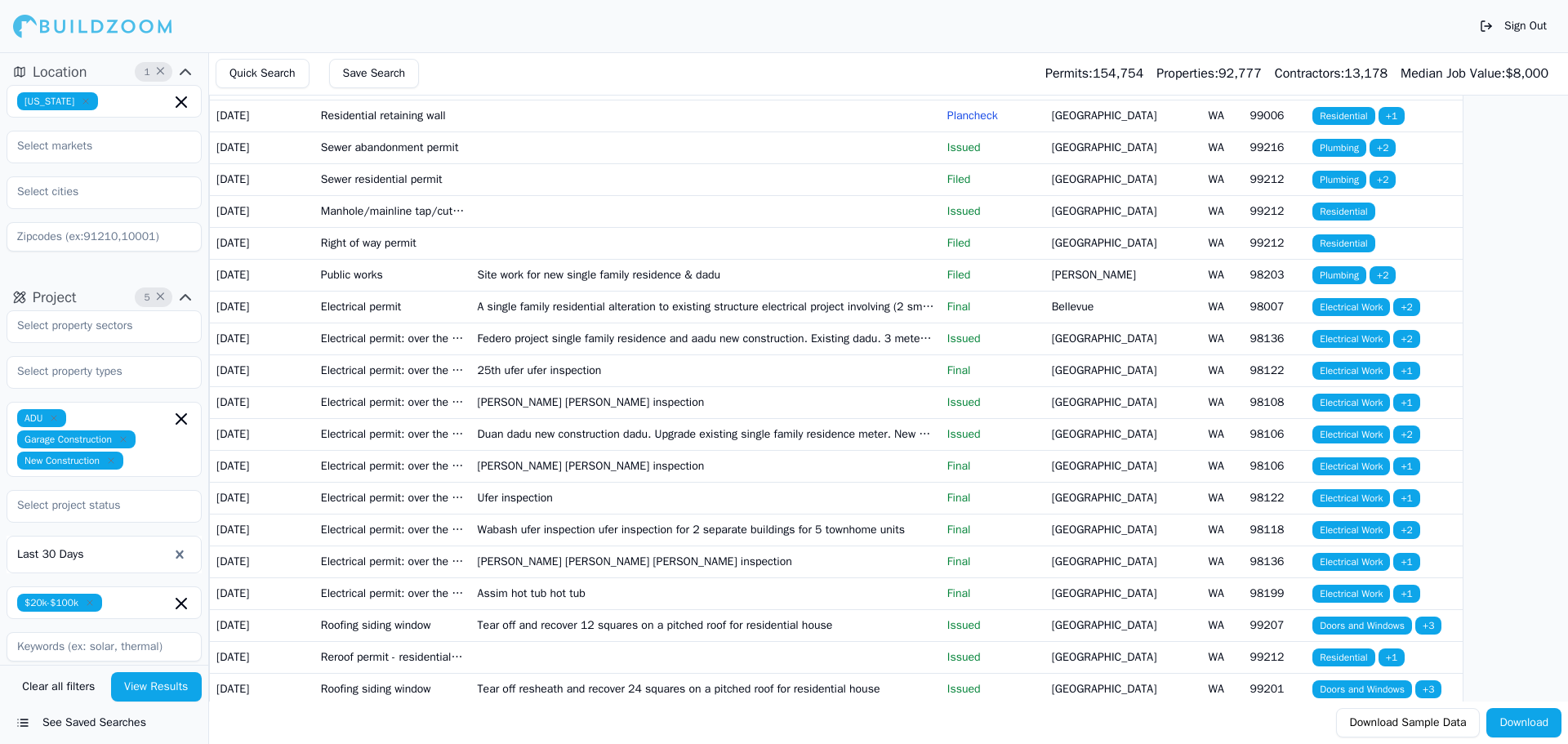 click on "View Results" at bounding box center [157, 687] 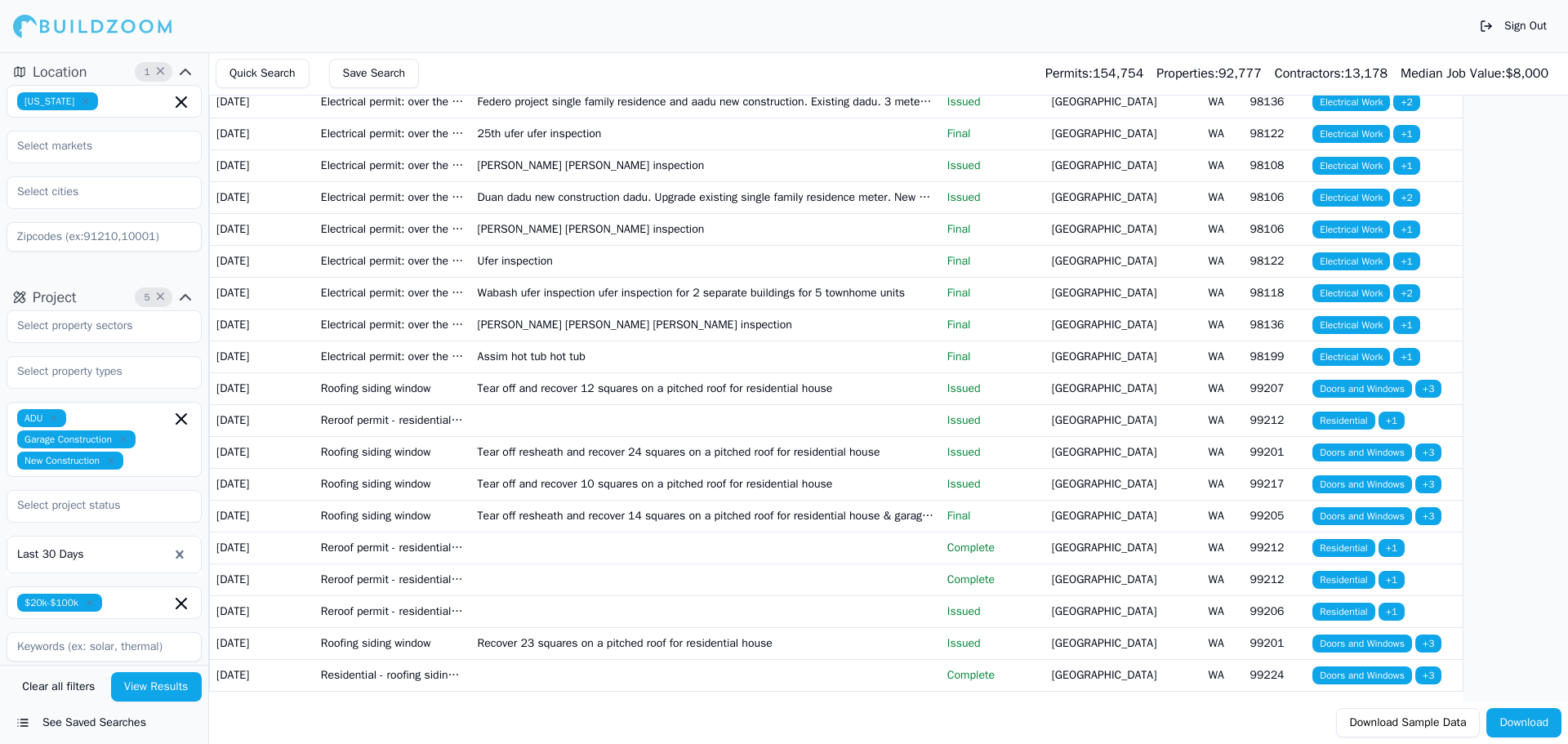 scroll, scrollTop: 3807, scrollLeft: 0, axis: vertical 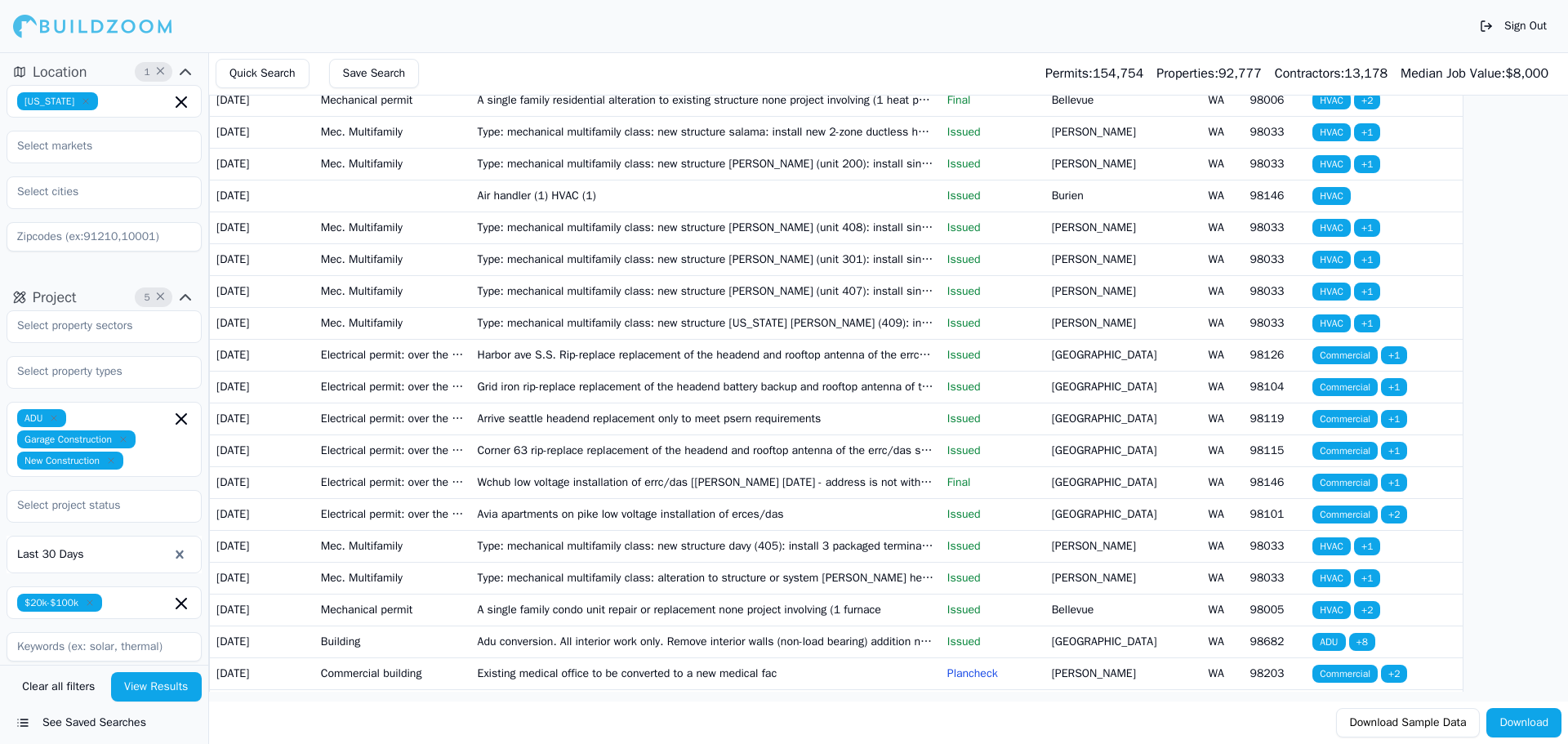 click 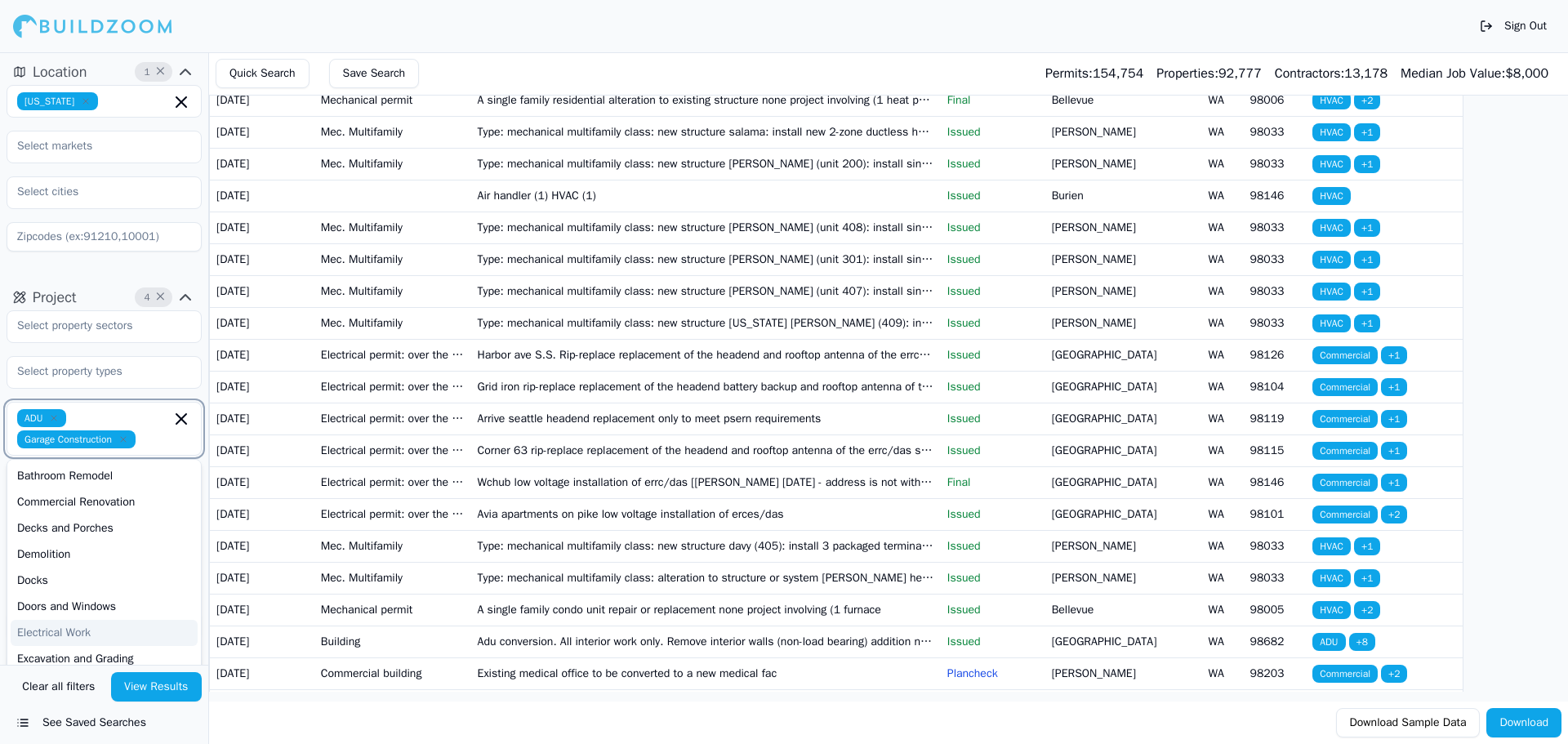 click 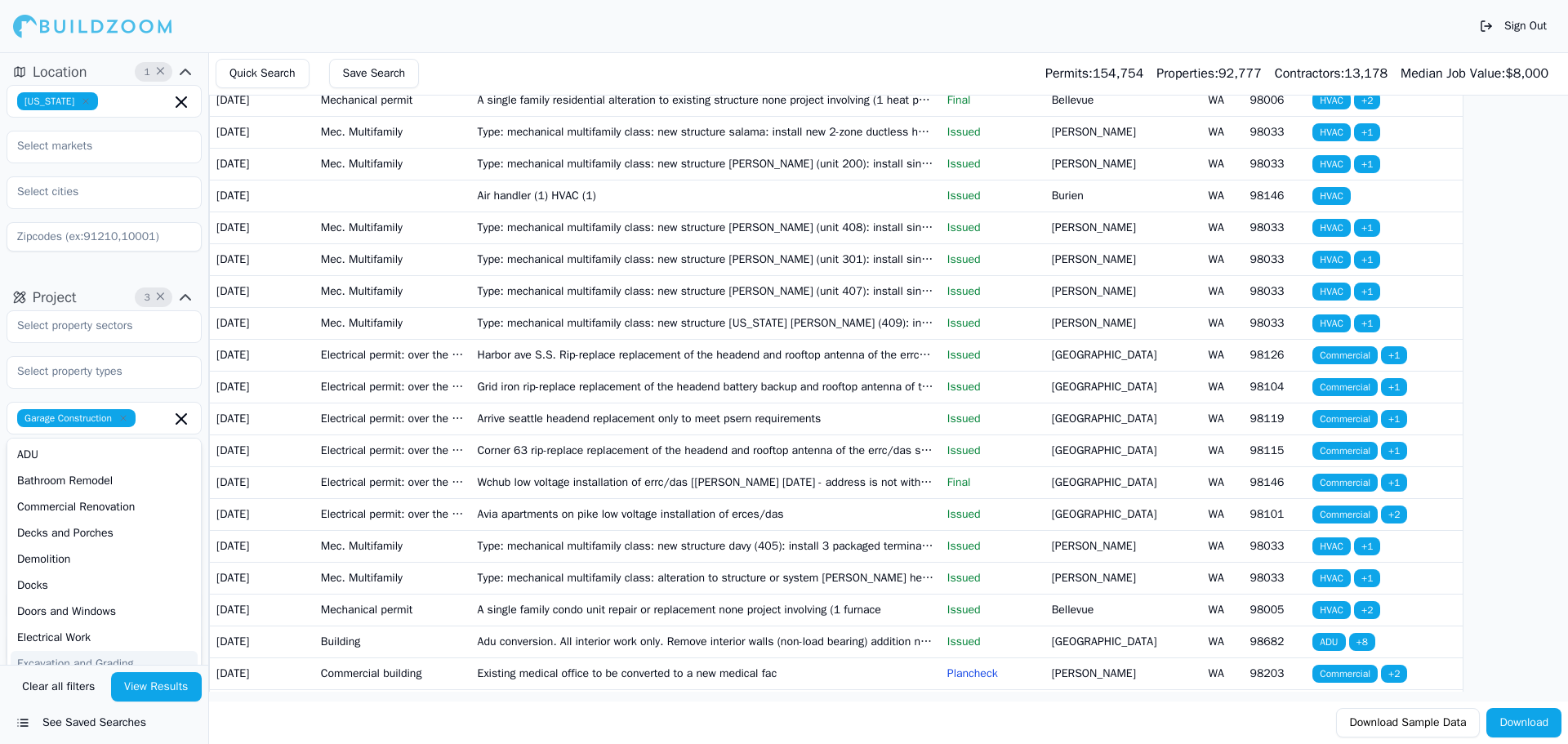 click on "View Results" at bounding box center (157, 687) 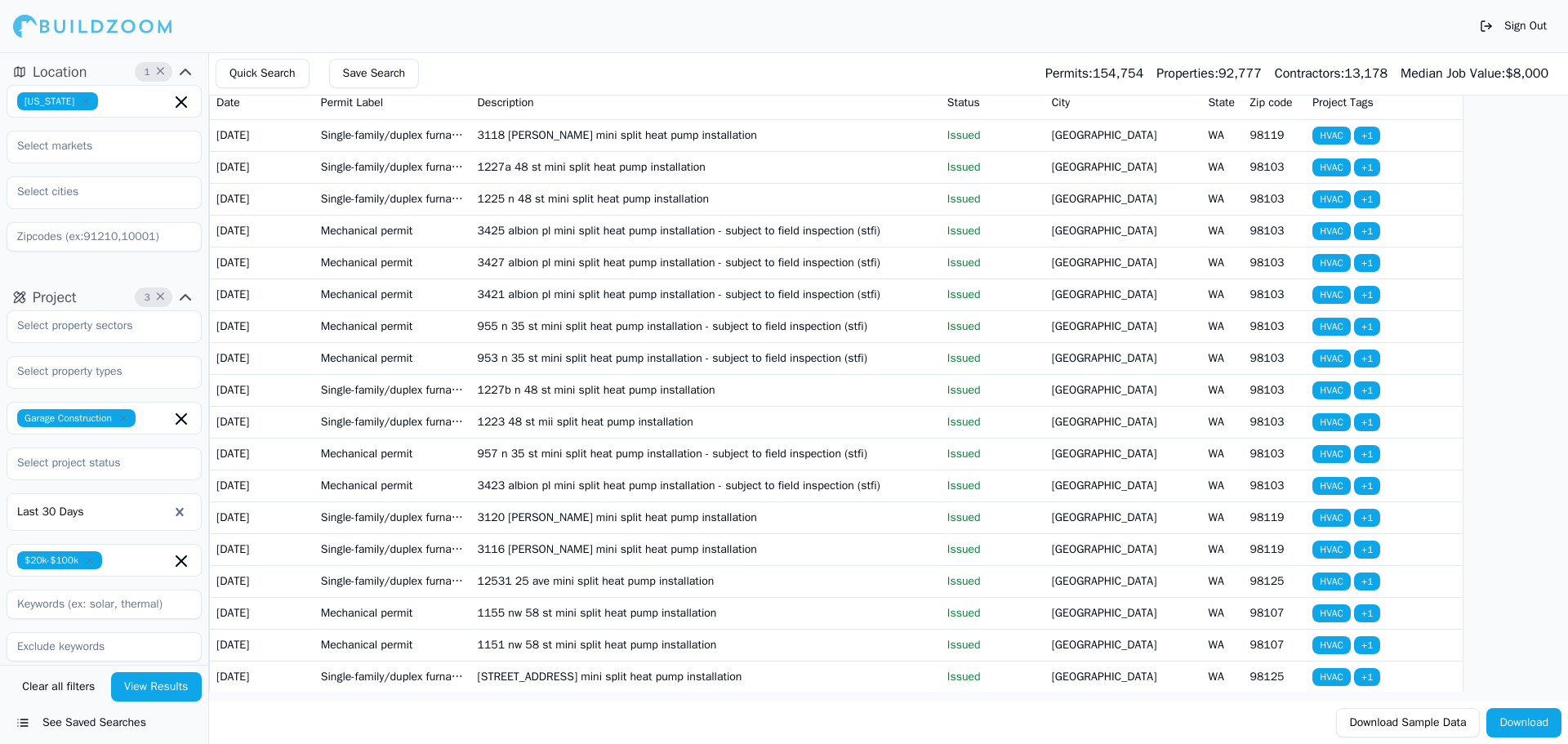 click 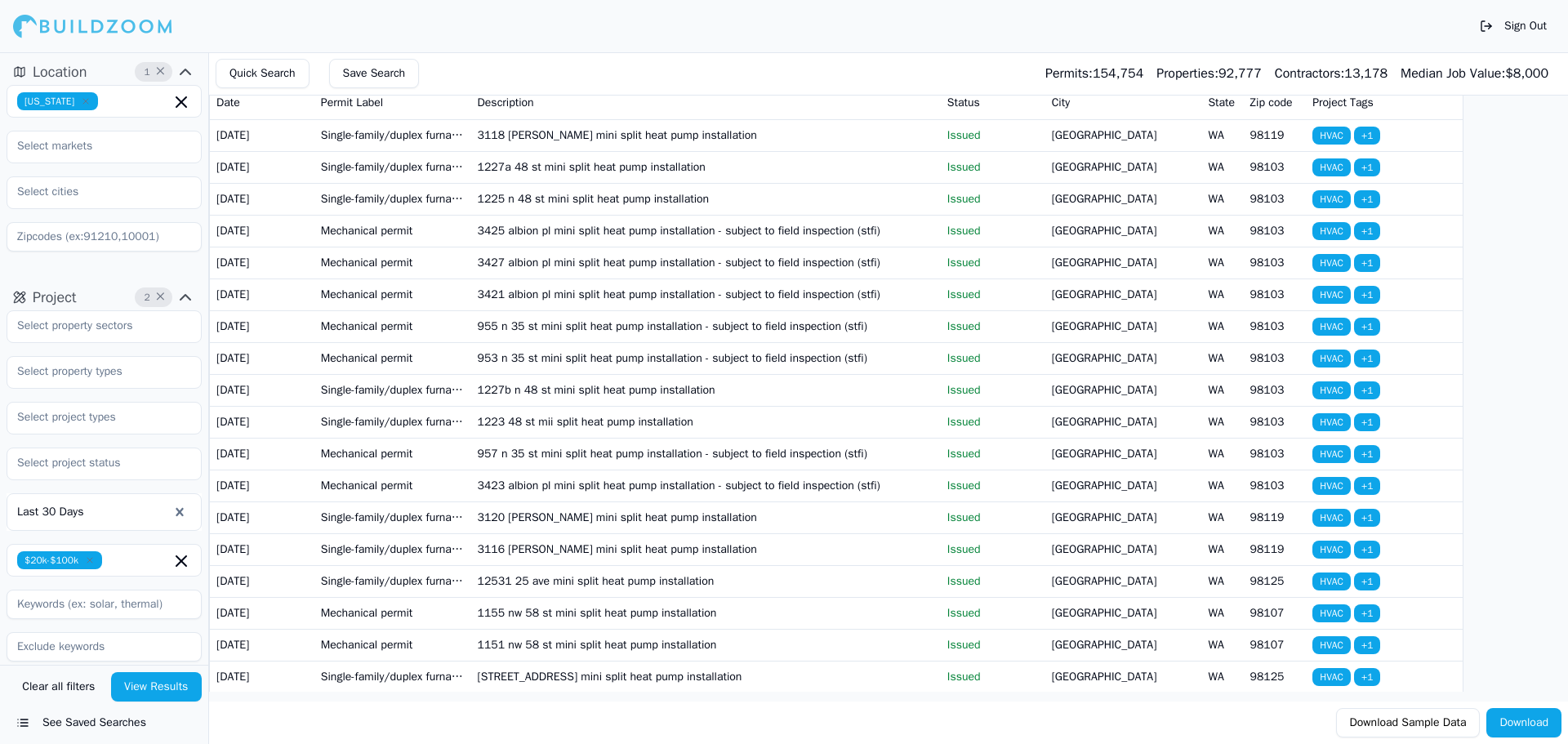 click on "View Results" at bounding box center [157, 687] 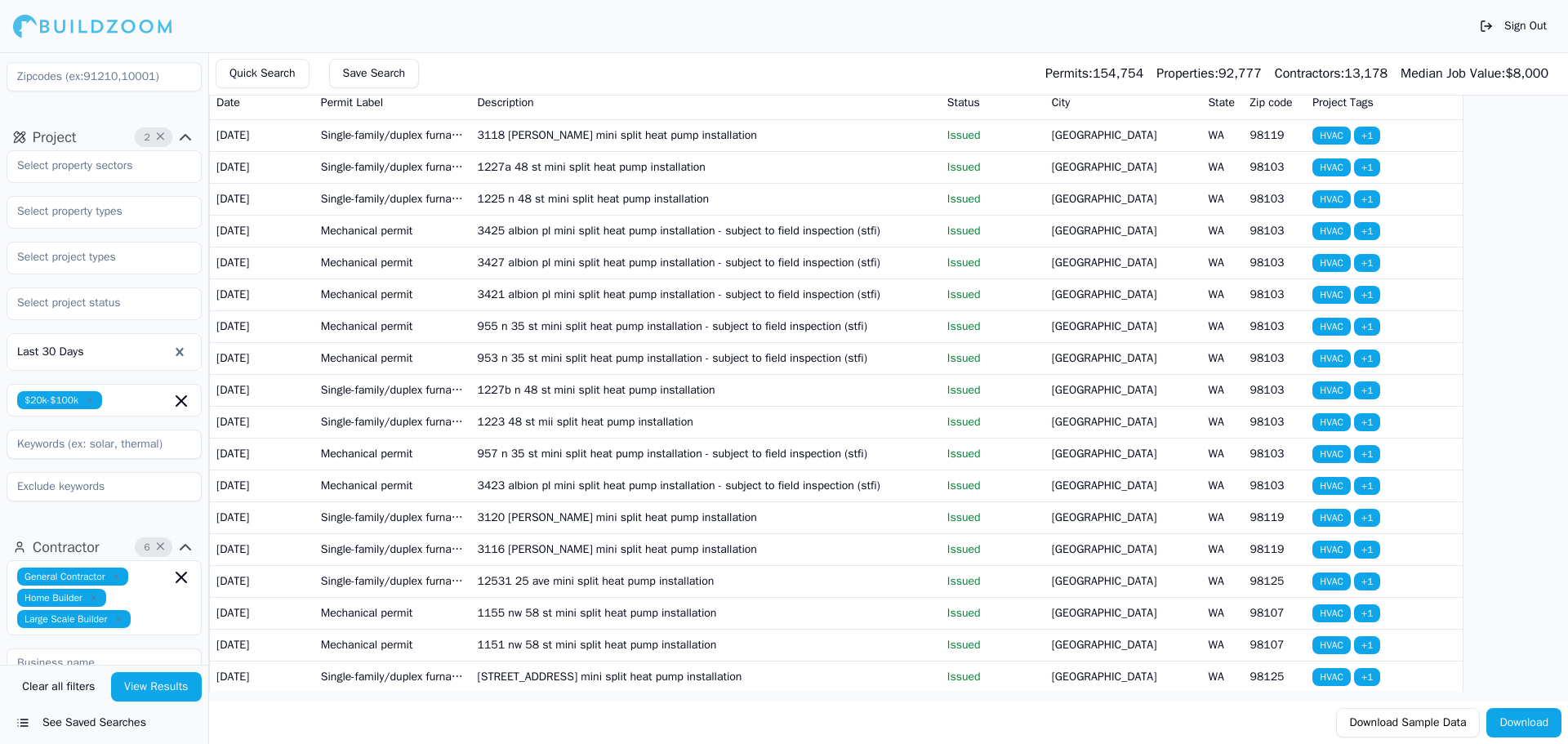 scroll, scrollTop: 163, scrollLeft: 0, axis: vertical 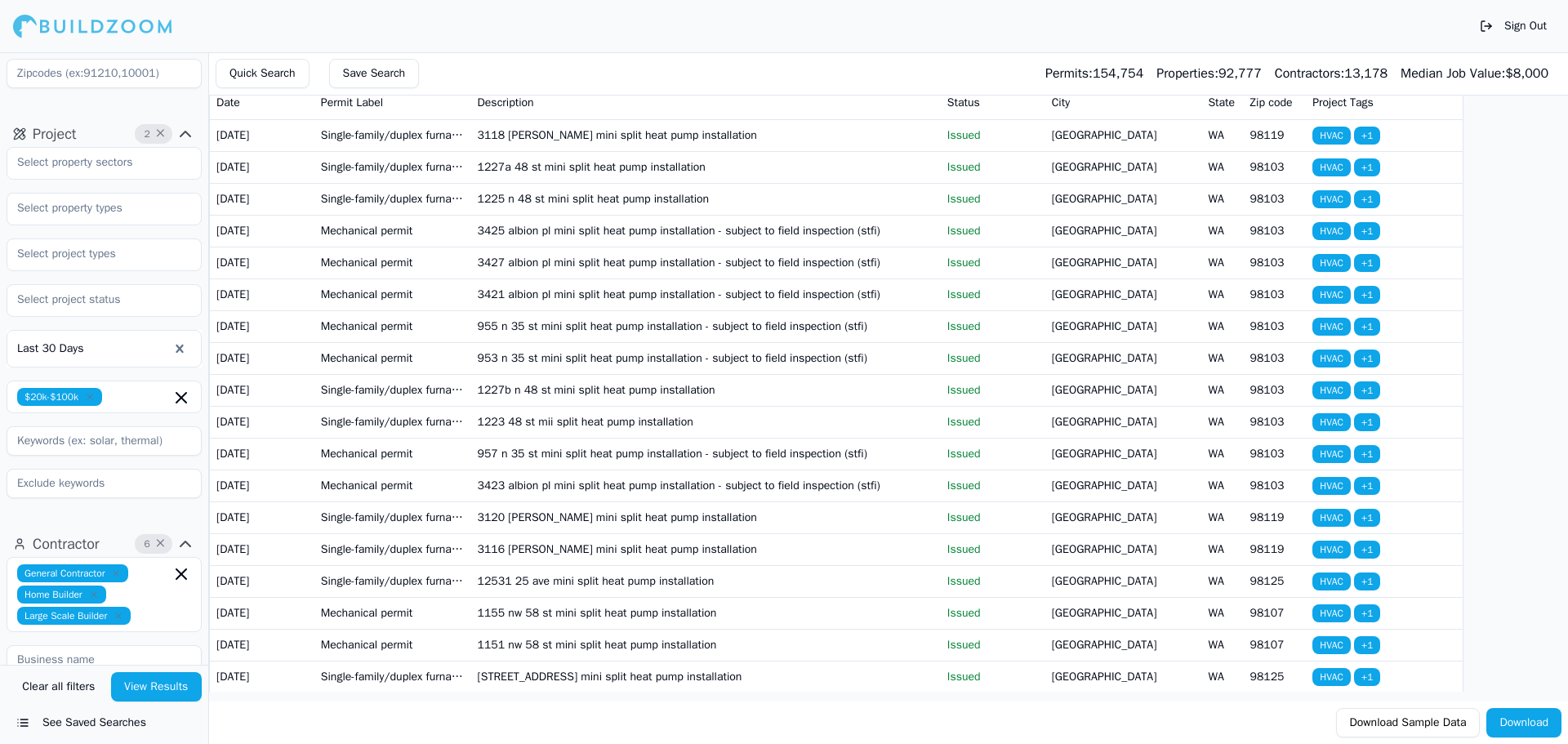 click on "$20k-$100k" at bounding box center [104, 397] 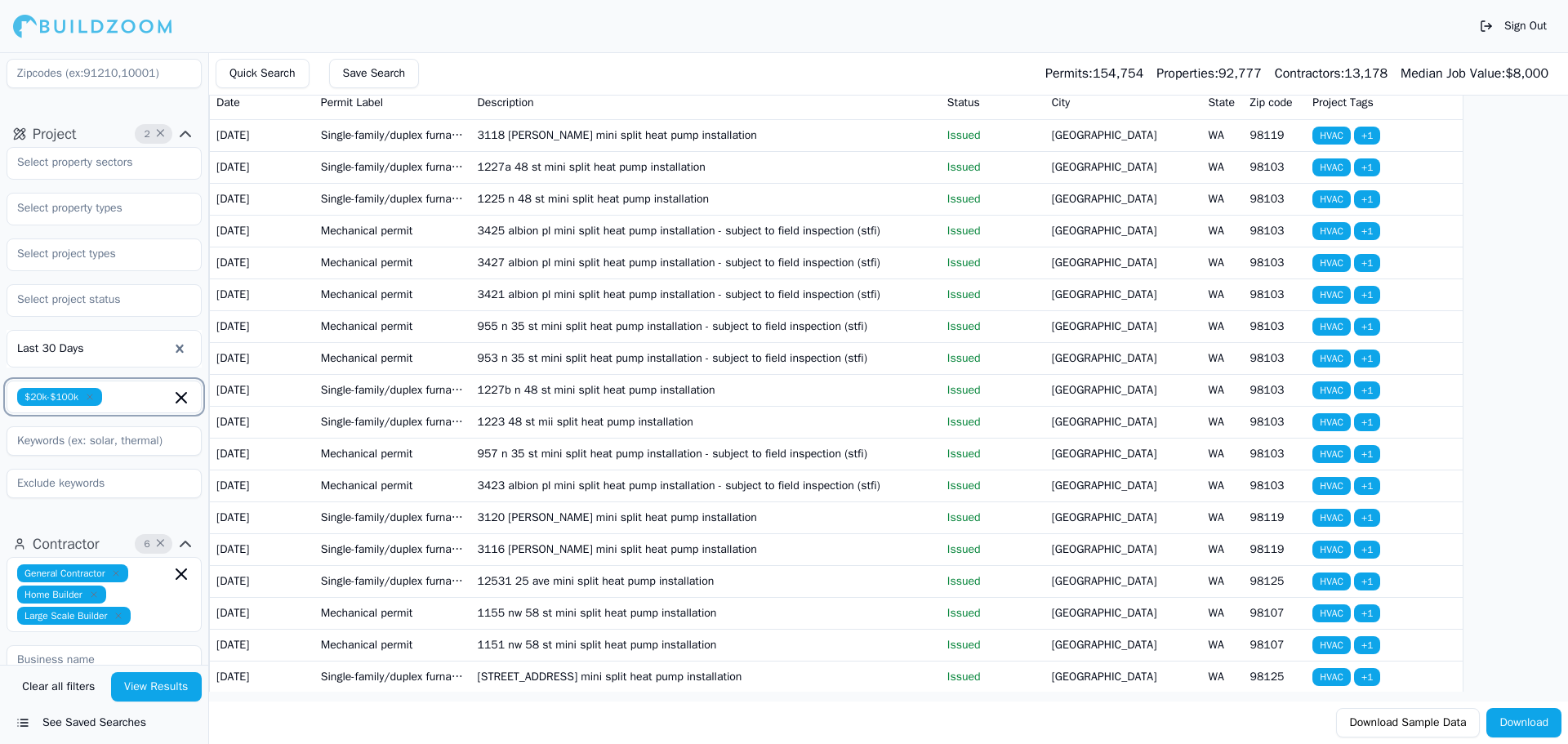 click 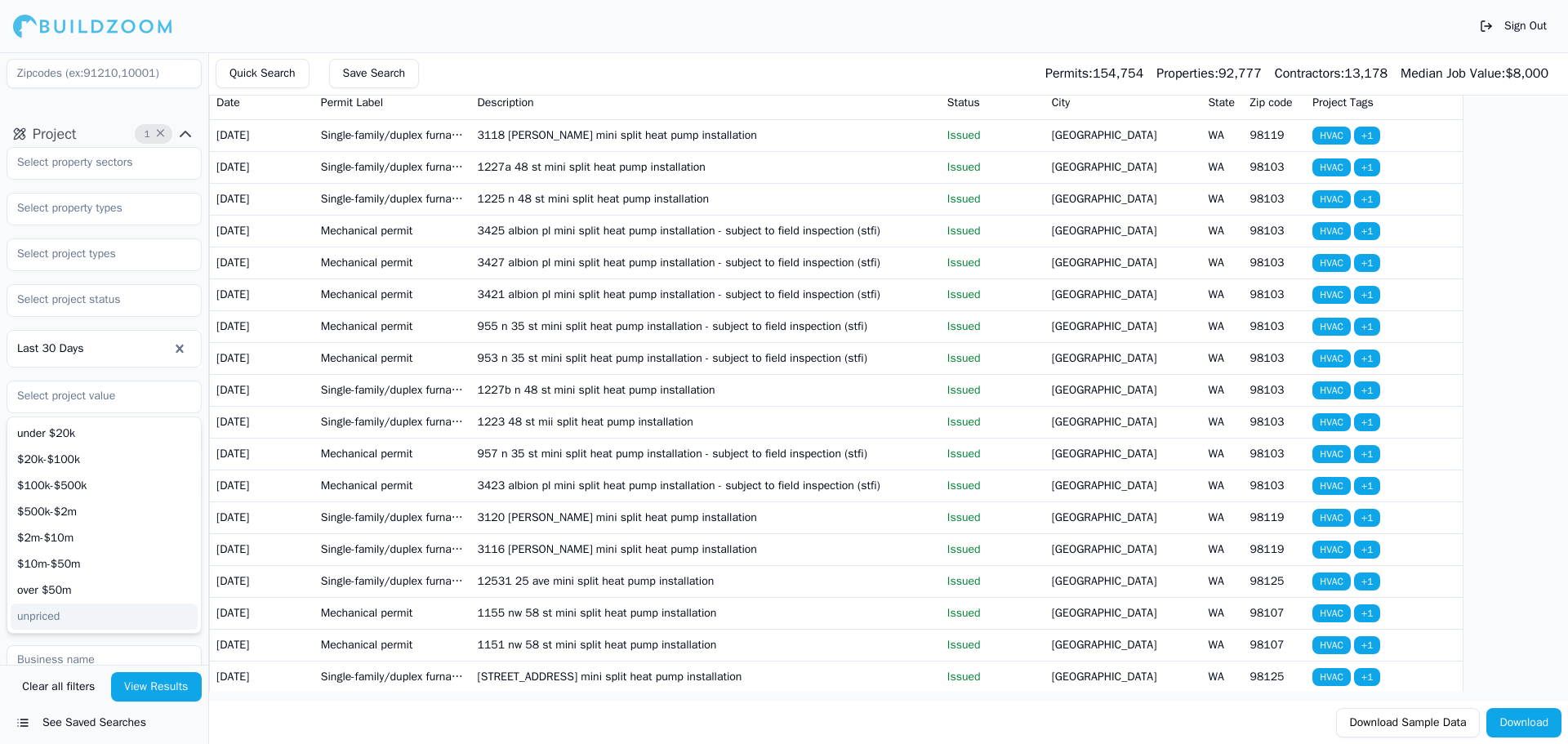 click on "View Results" at bounding box center [157, 687] 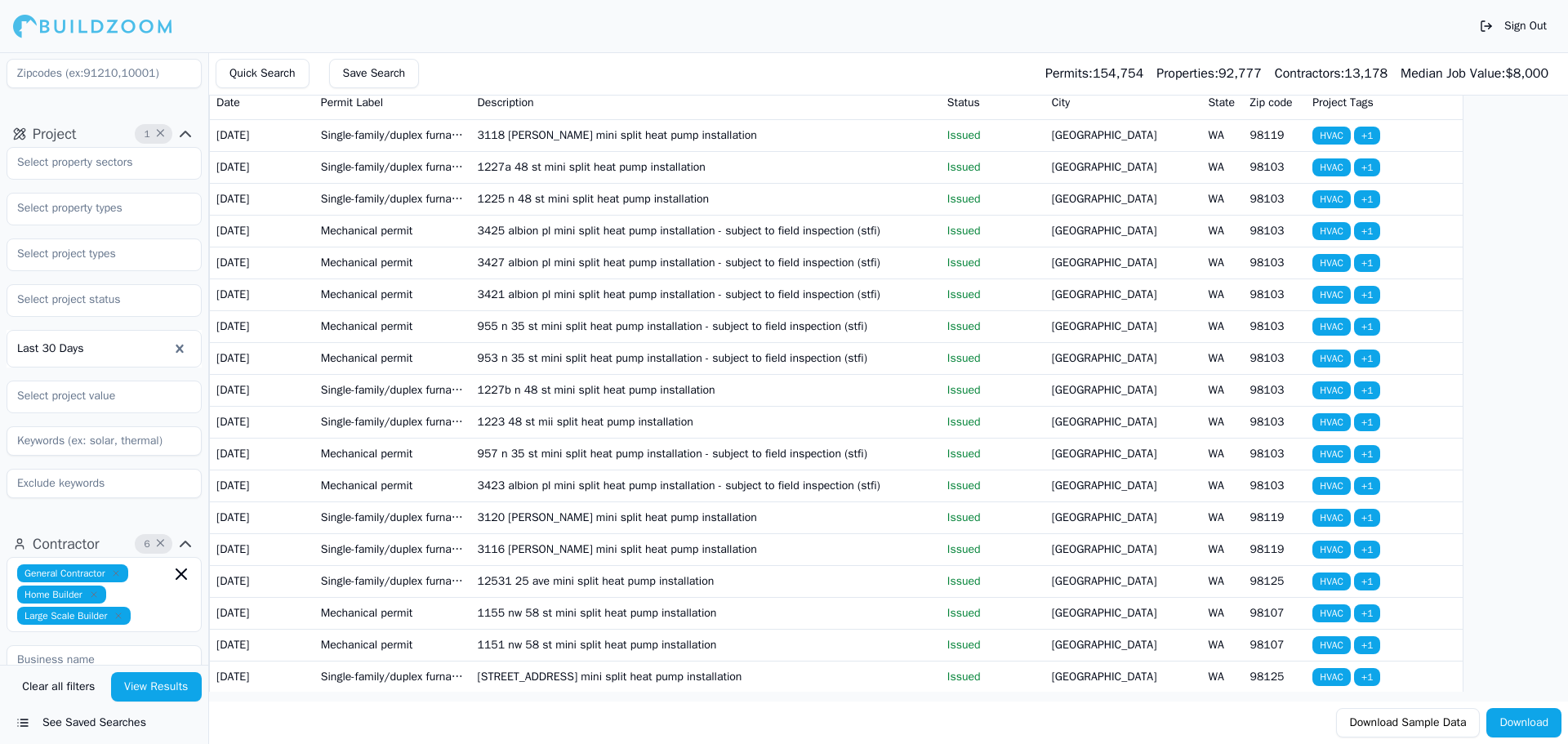 scroll, scrollTop: 0, scrollLeft: 0, axis: both 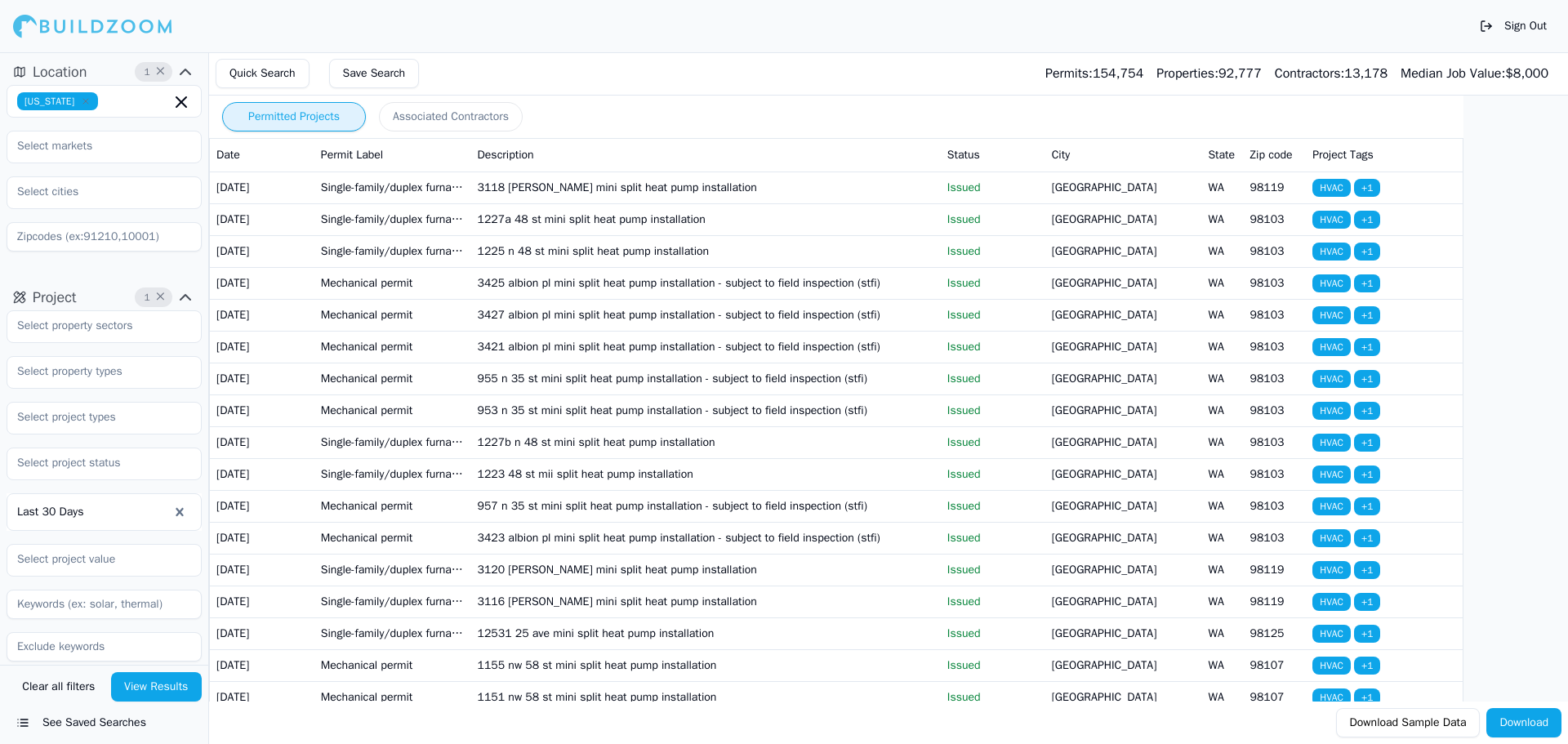 click 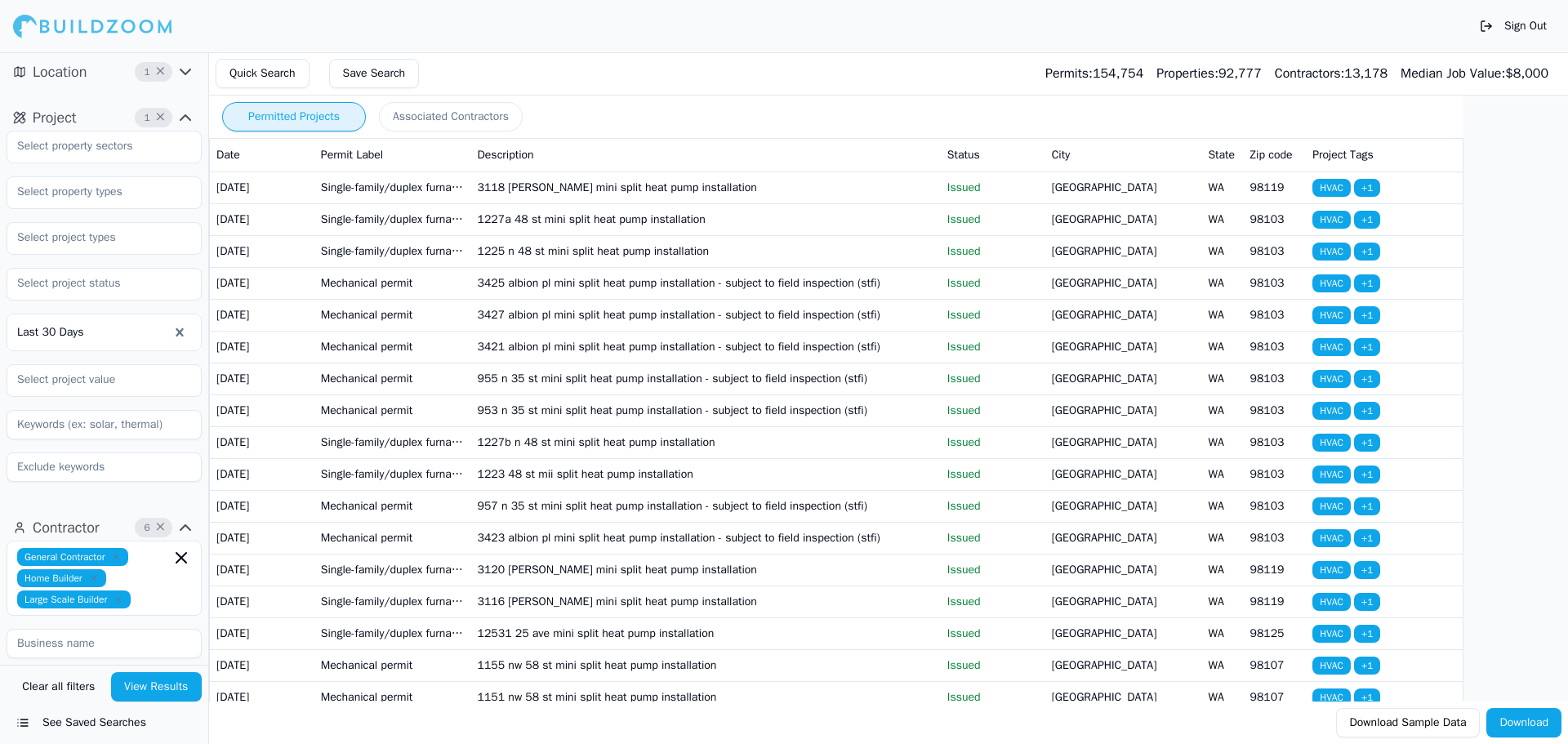 click at bounding box center [92, 26] 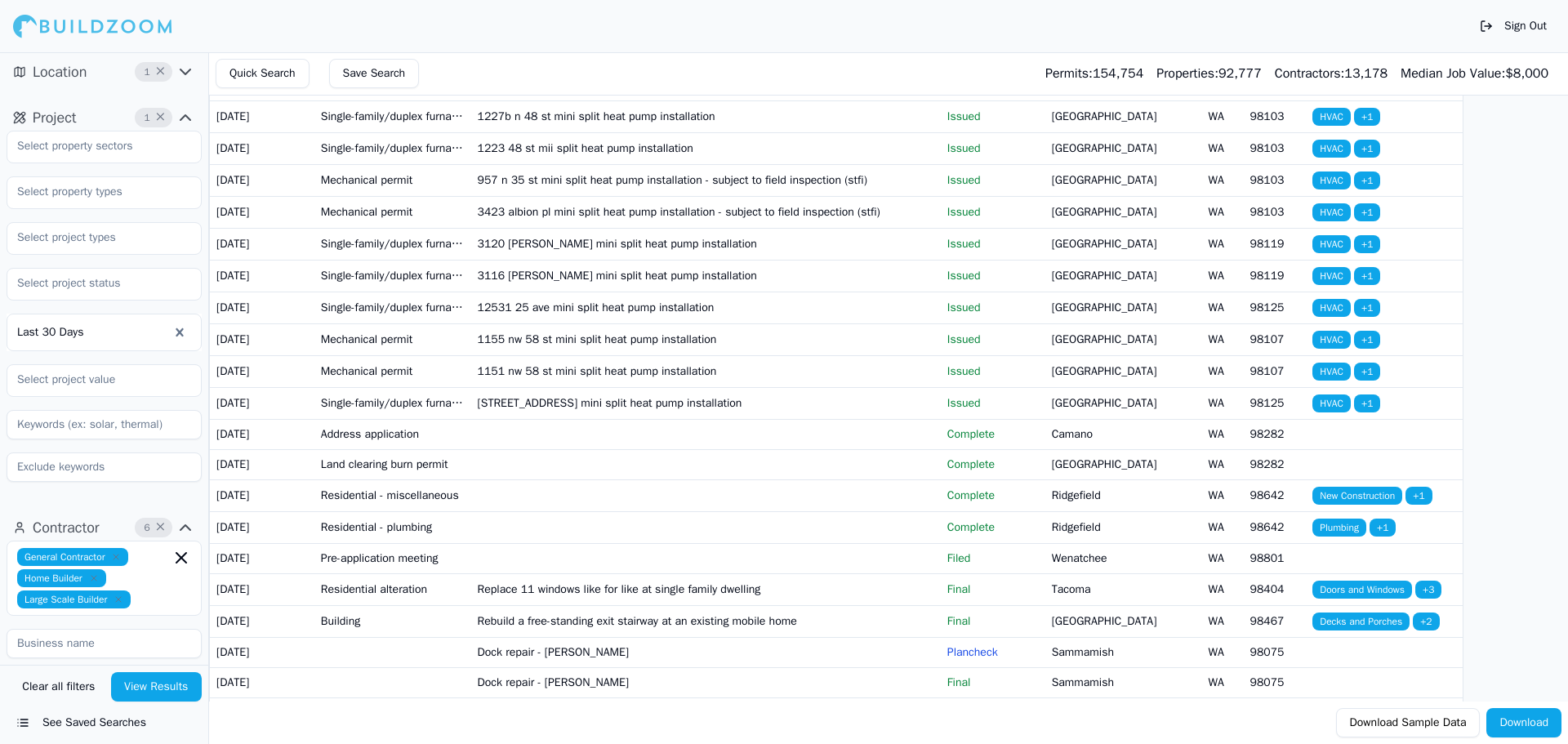 scroll, scrollTop: 327, scrollLeft: 0, axis: vertical 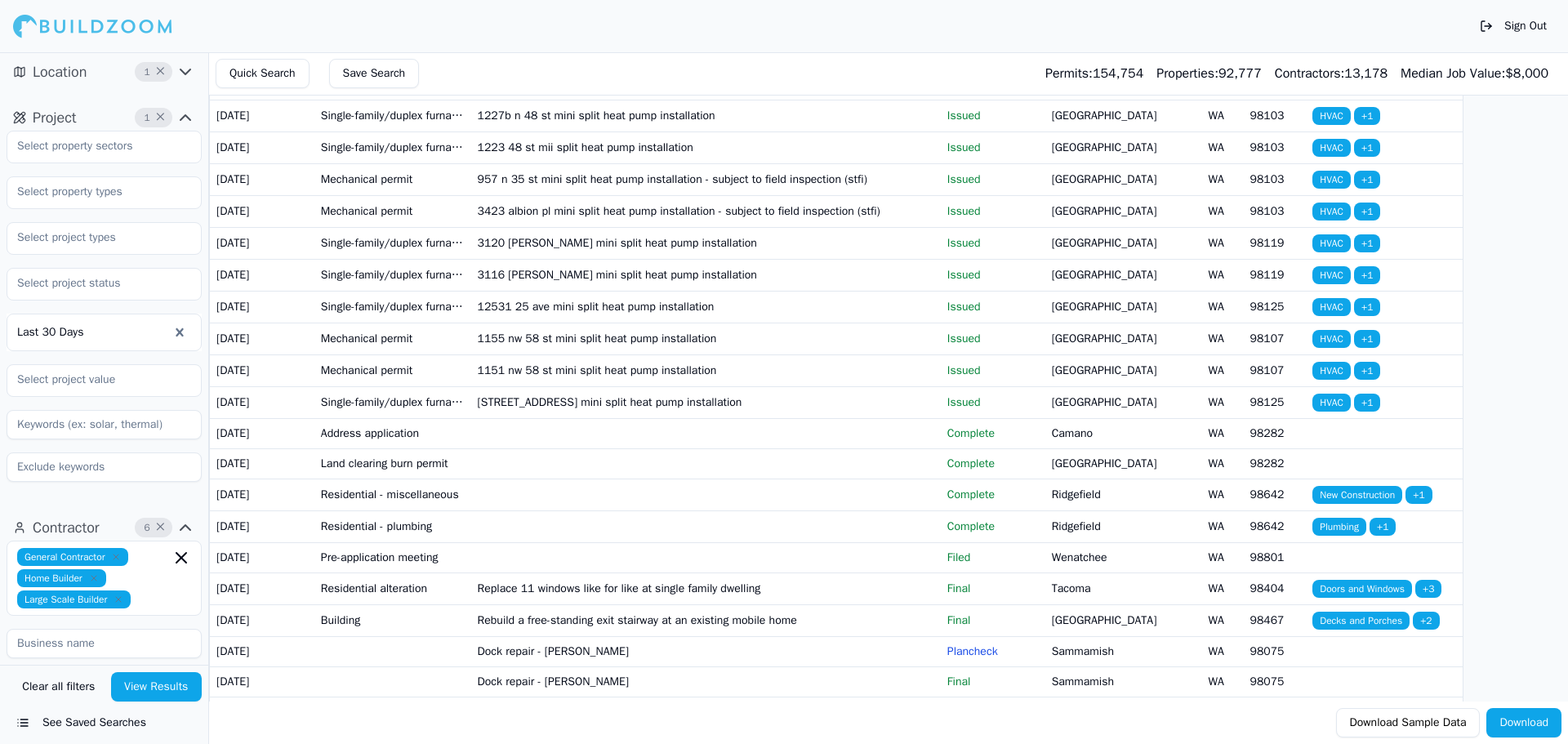 click on "See Saved Searches" at bounding box center [104, 723] 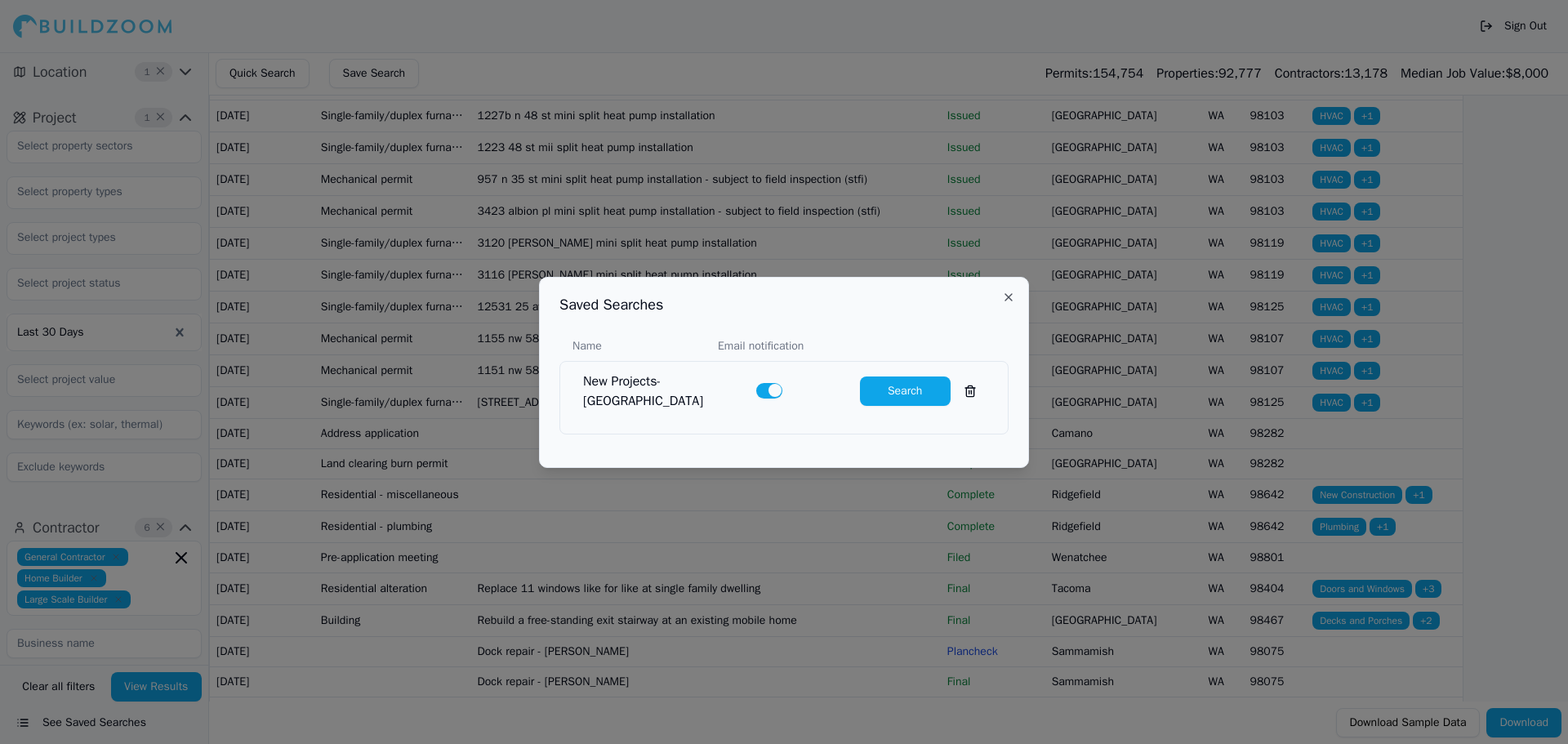 click on "Close" at bounding box center (1009, 297) 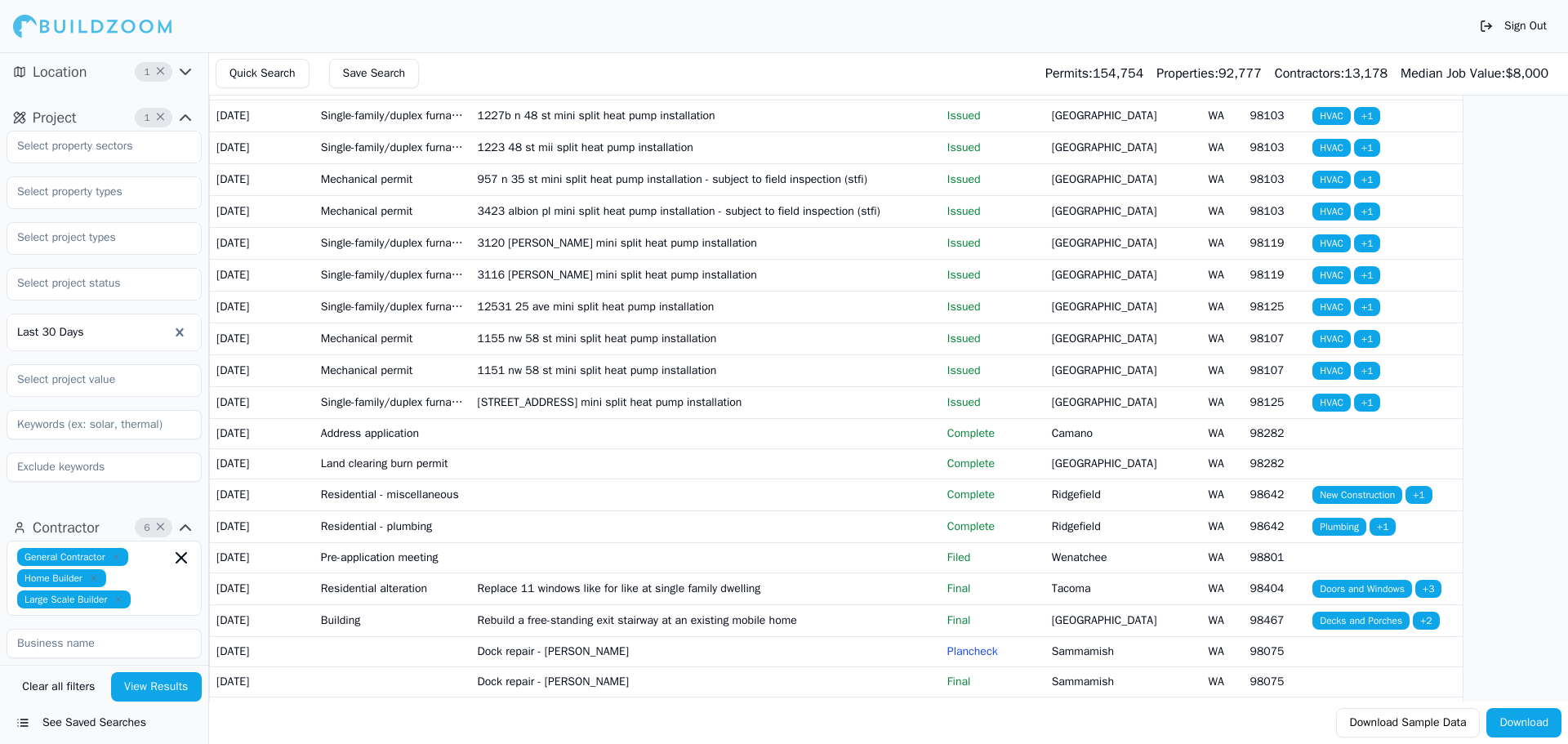 click 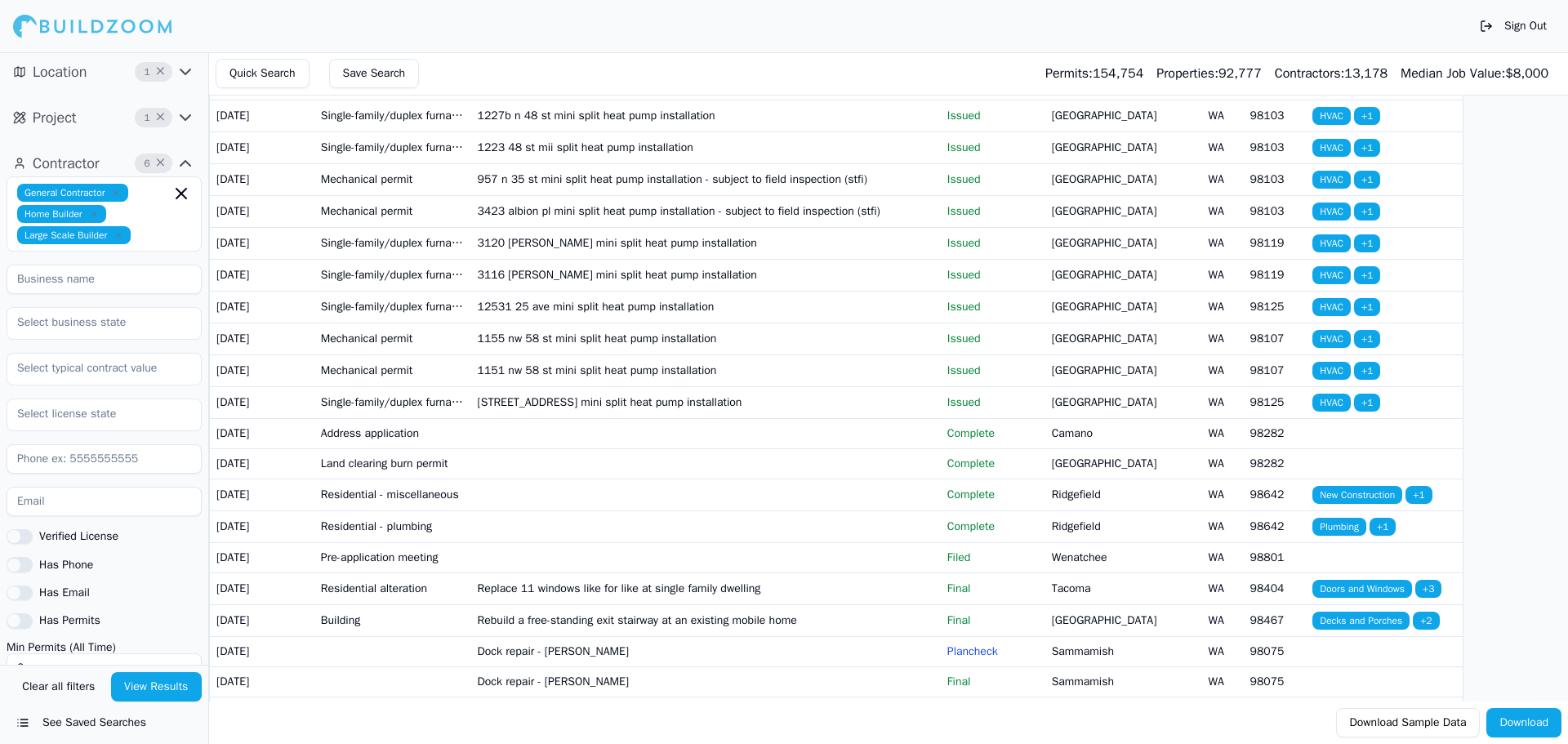 click 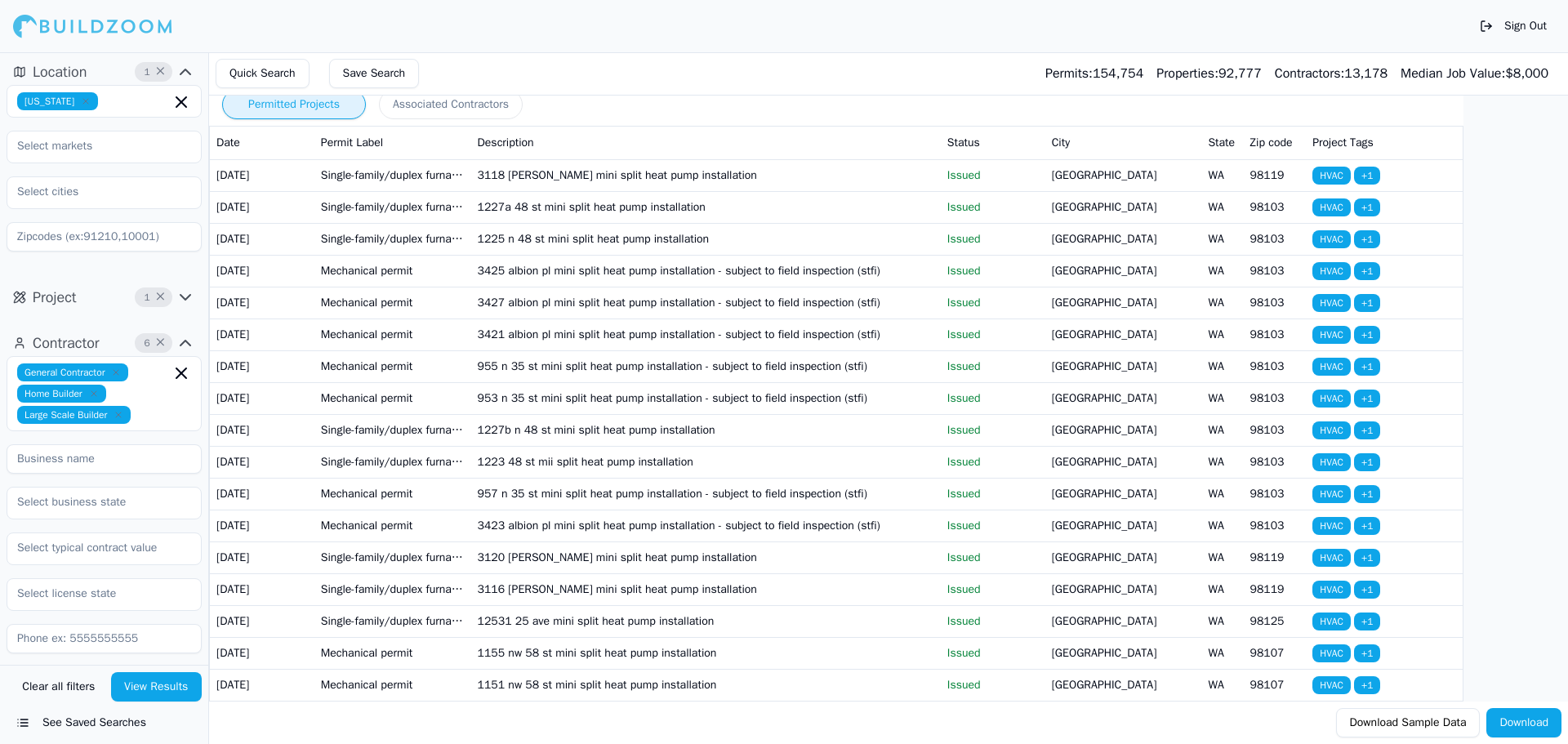 scroll, scrollTop: 0, scrollLeft: 0, axis: both 